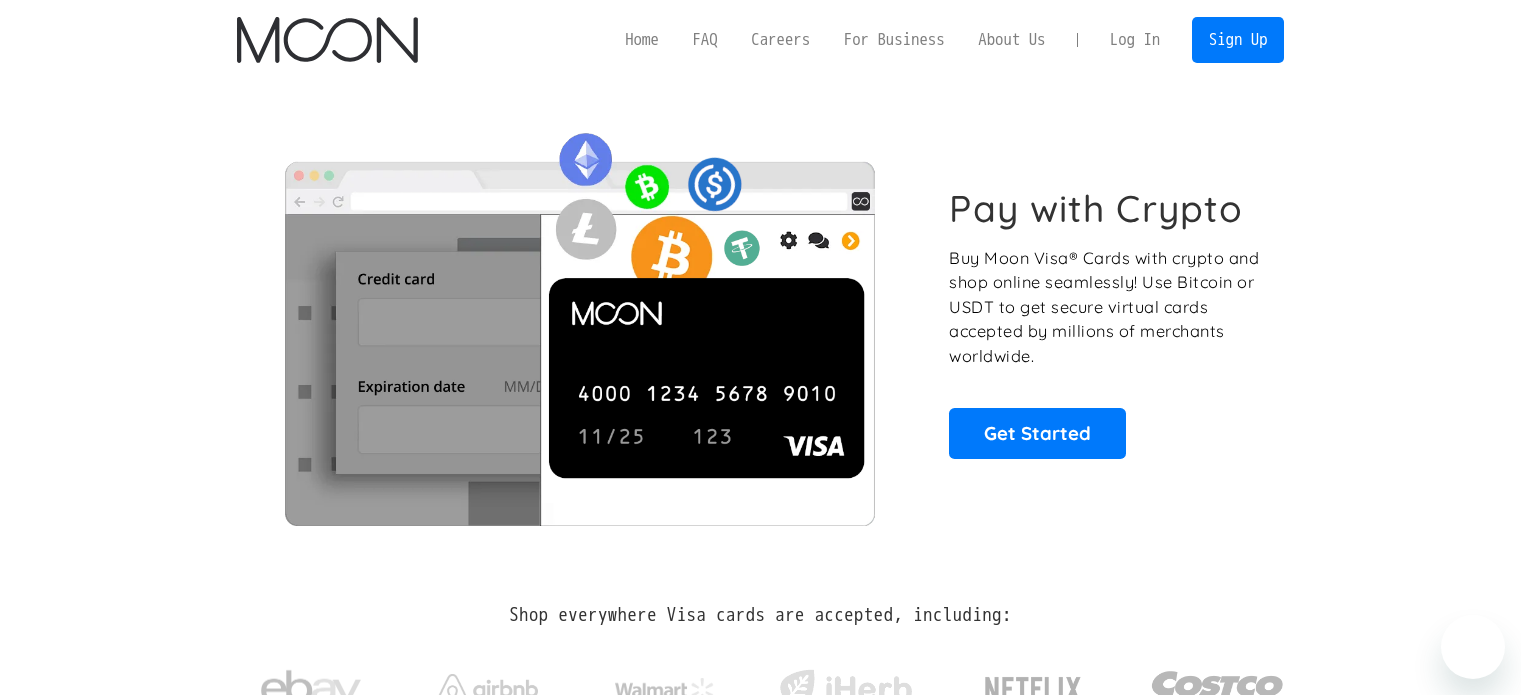 scroll, scrollTop: 0, scrollLeft: 0, axis: both 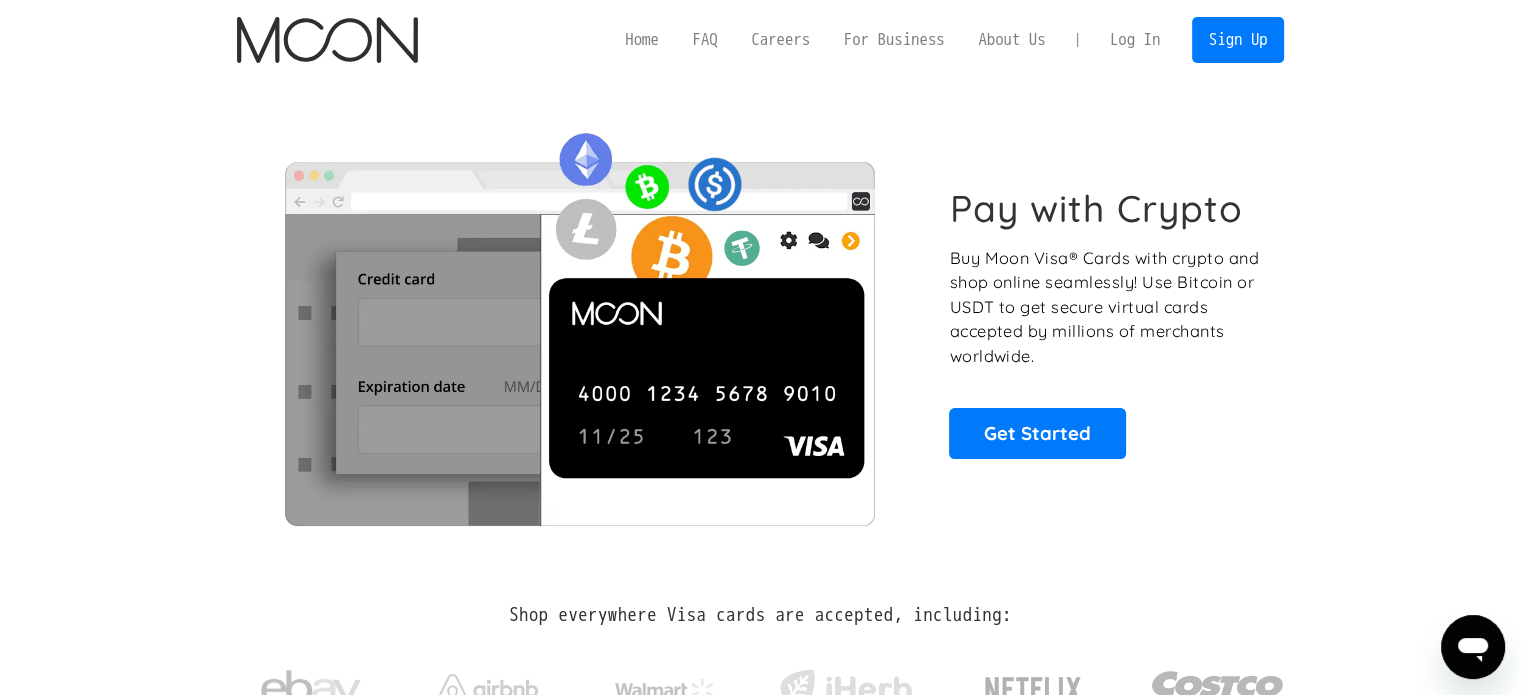 click on "Log In" at bounding box center (1135, 40) 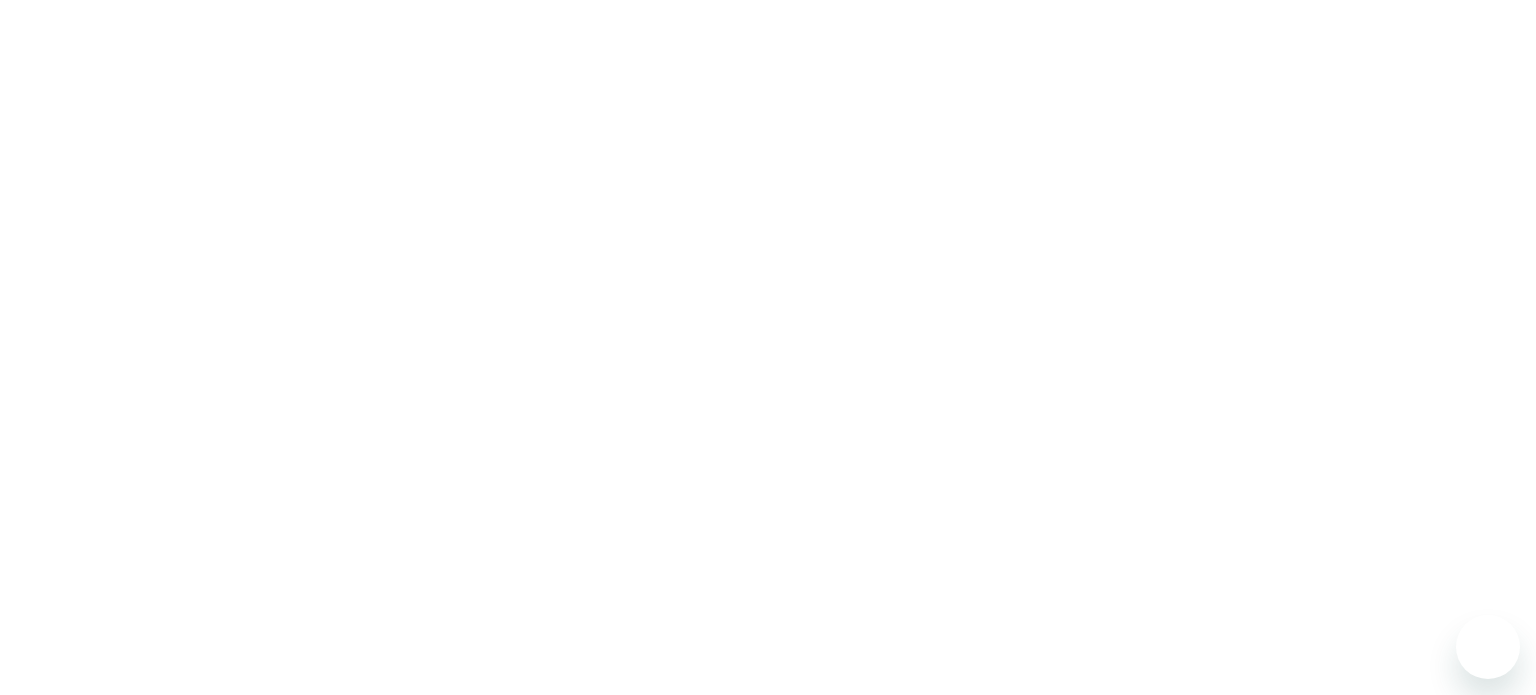 scroll, scrollTop: 0, scrollLeft: 0, axis: both 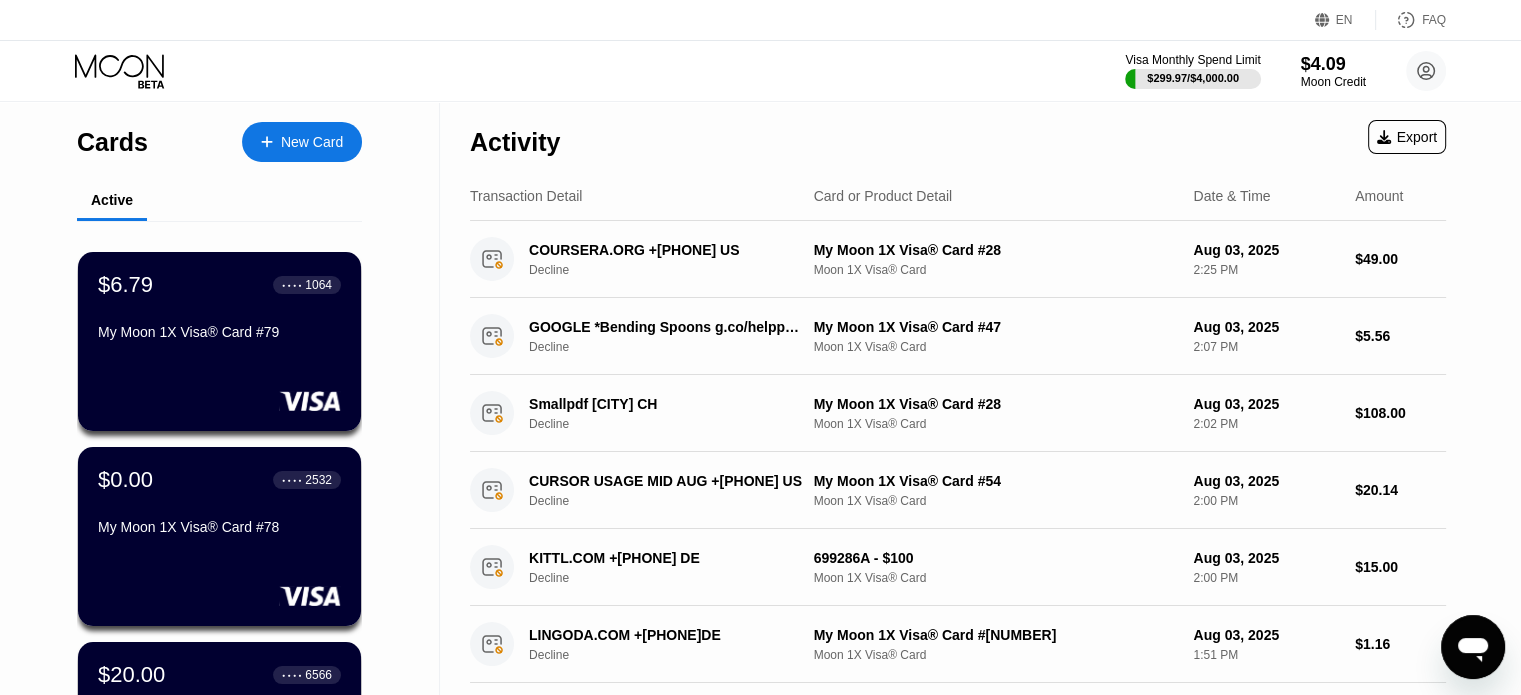 click on "Visa Monthly Spend Limit $299.97 / $4,000.00 $4.09 Moon Credit Hossein Ghorbani thehosseinxo@gmail.com  Home Settings Support Careers About Us Log out Privacy policy Terms" at bounding box center [760, 71] 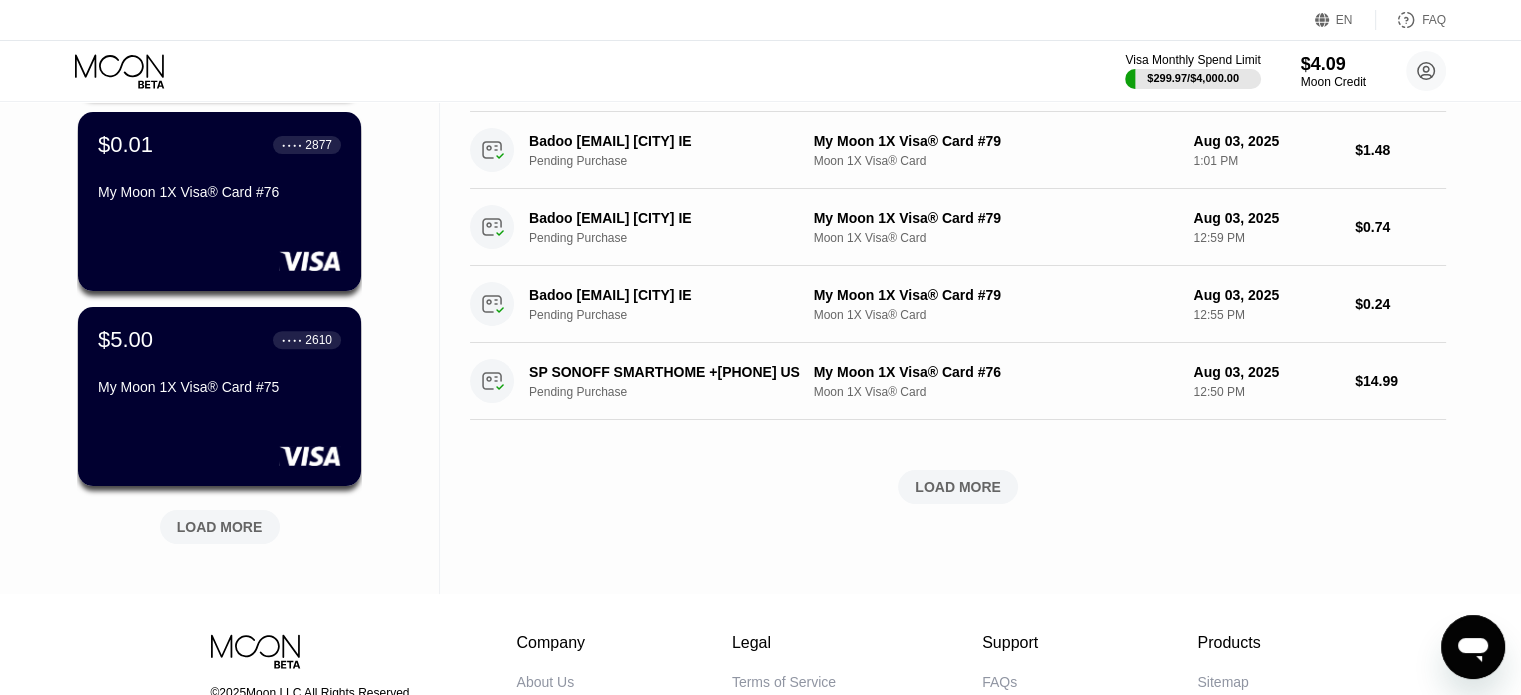 scroll, scrollTop: 800, scrollLeft: 0, axis: vertical 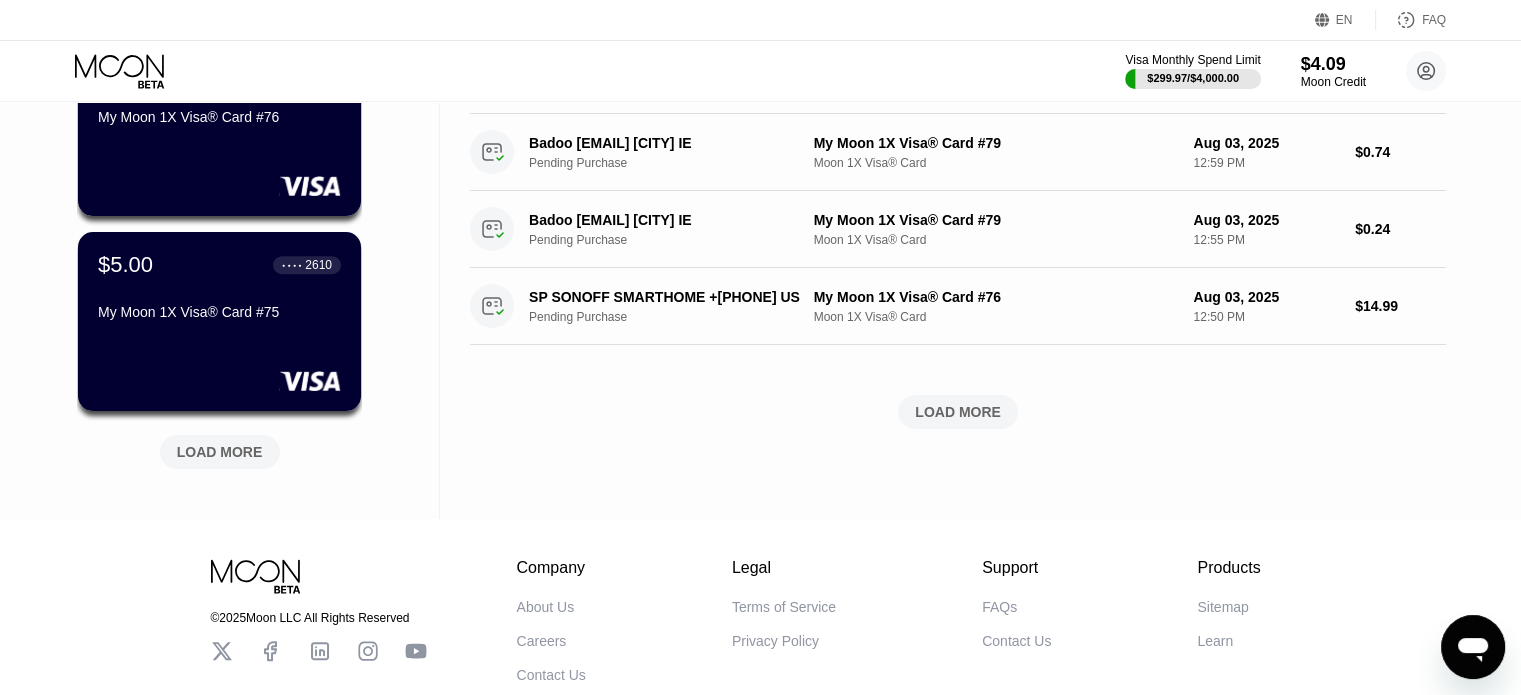 click on "LOAD MORE" at bounding box center (220, 452) 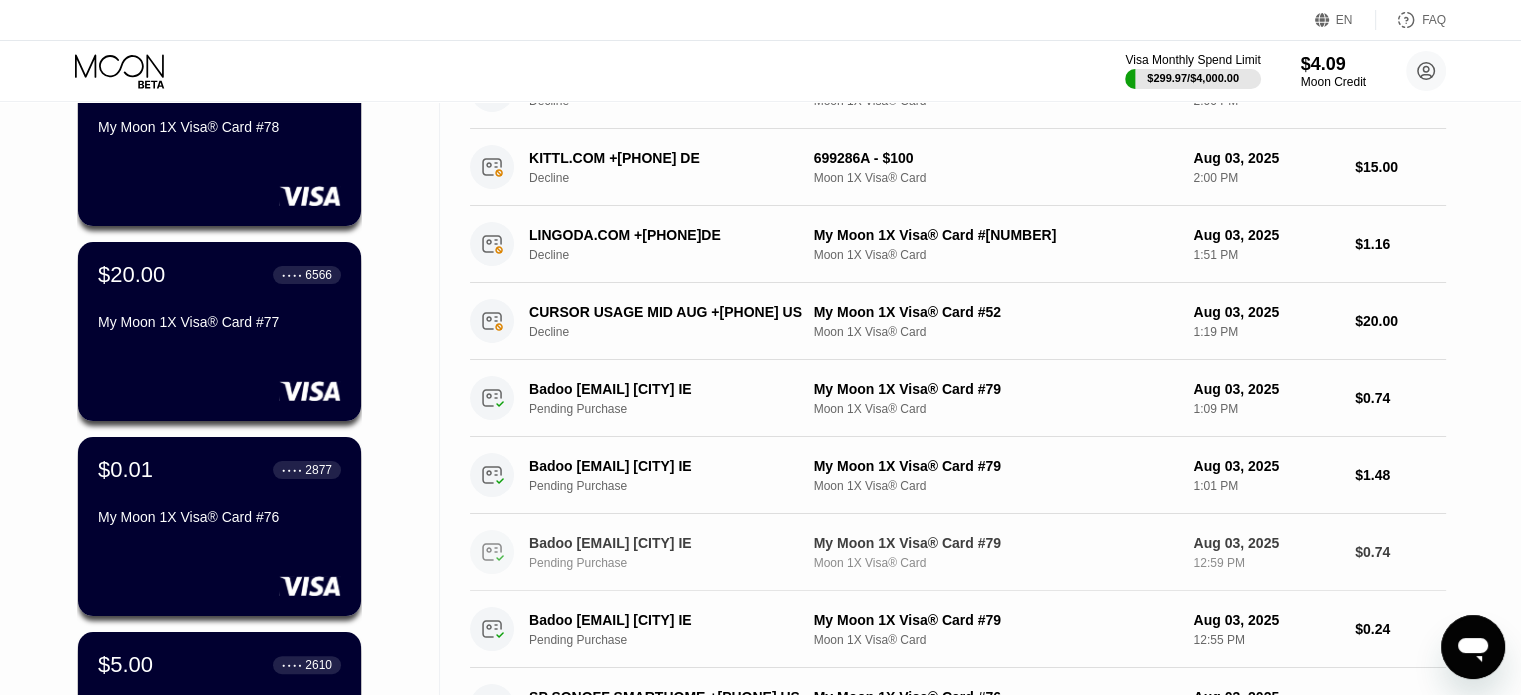 scroll, scrollTop: 0, scrollLeft: 0, axis: both 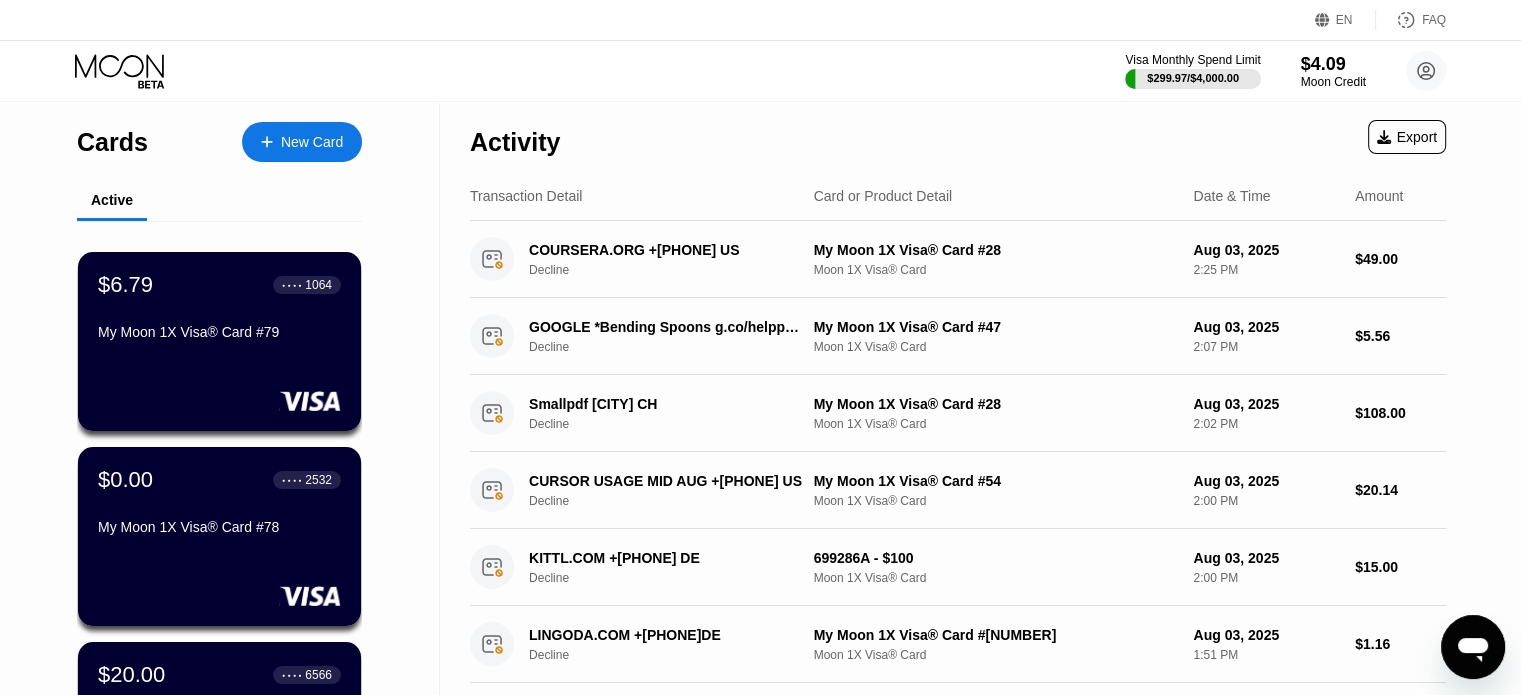 click on "Visa Monthly Spend Limit $299.97 / $4,000.00 $4.09 Moon Credit Hossein Ghorbani thehosseinxo@gmail.com  Home Settings Support Careers About Us Log out Privacy policy Terms" at bounding box center [1285, 71] 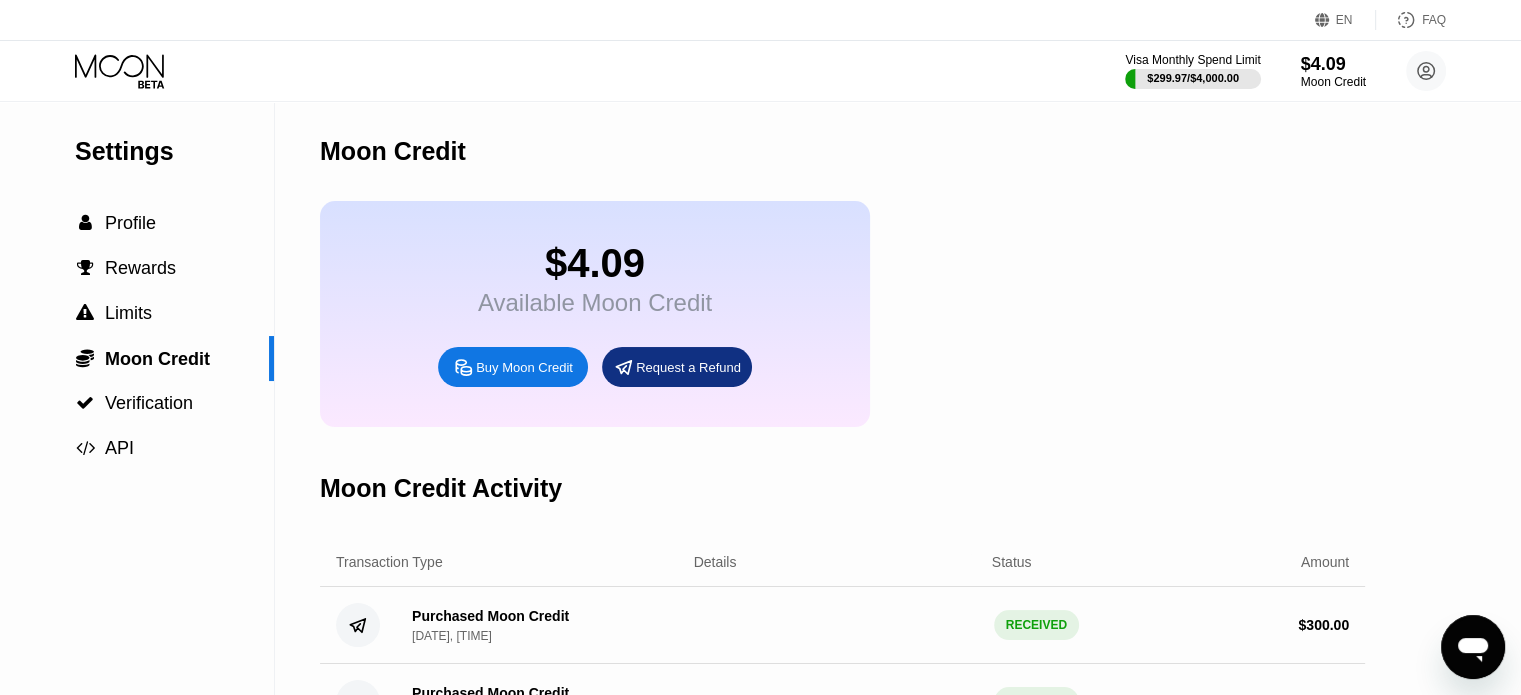 click on "Buy Moon Credit" at bounding box center [524, 367] 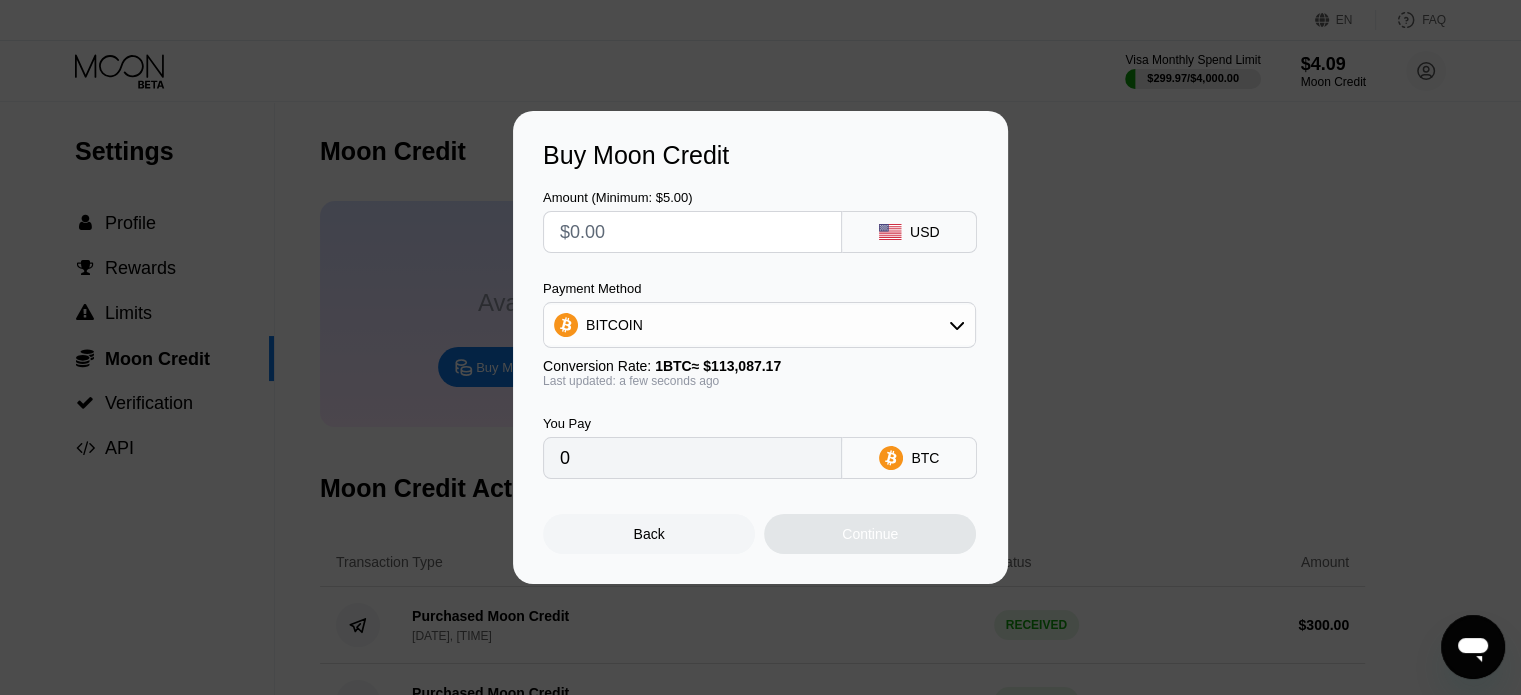 click at bounding box center [692, 232] 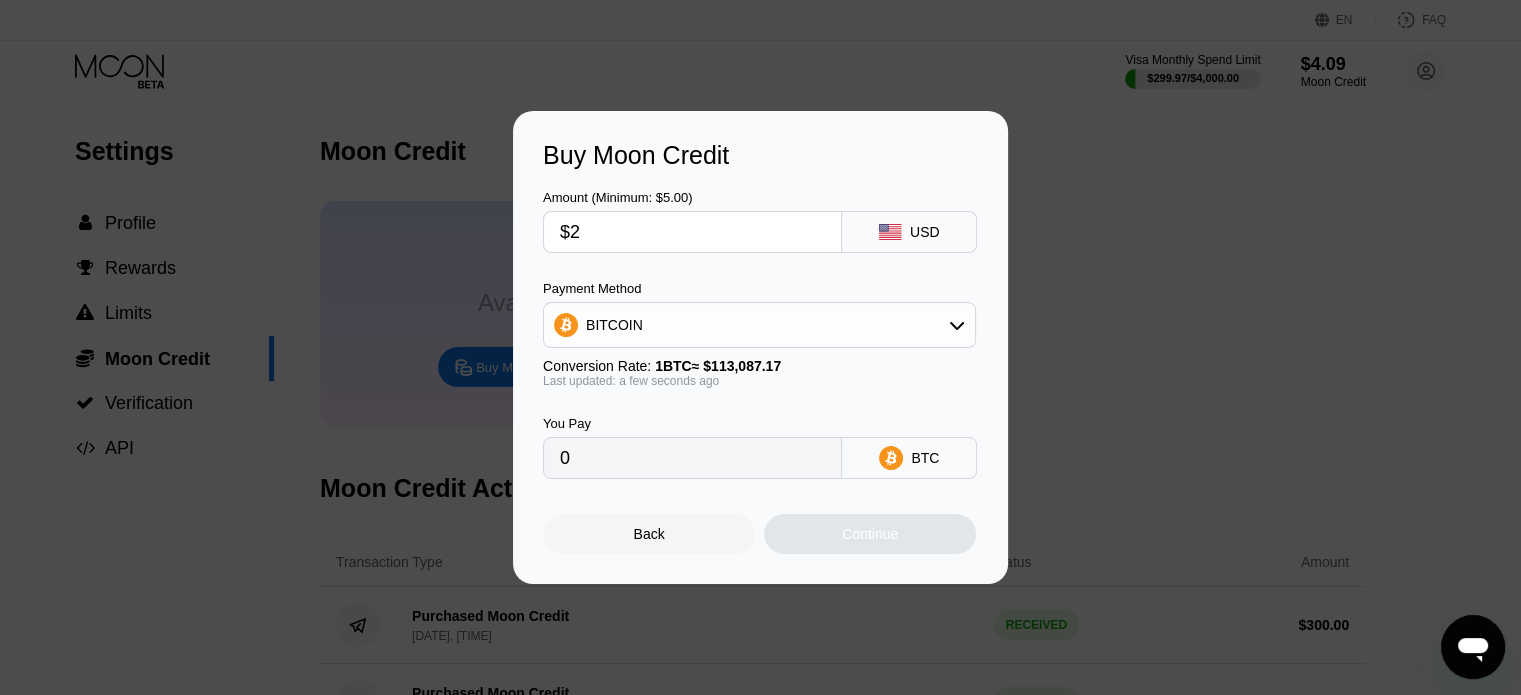 type on "$20" 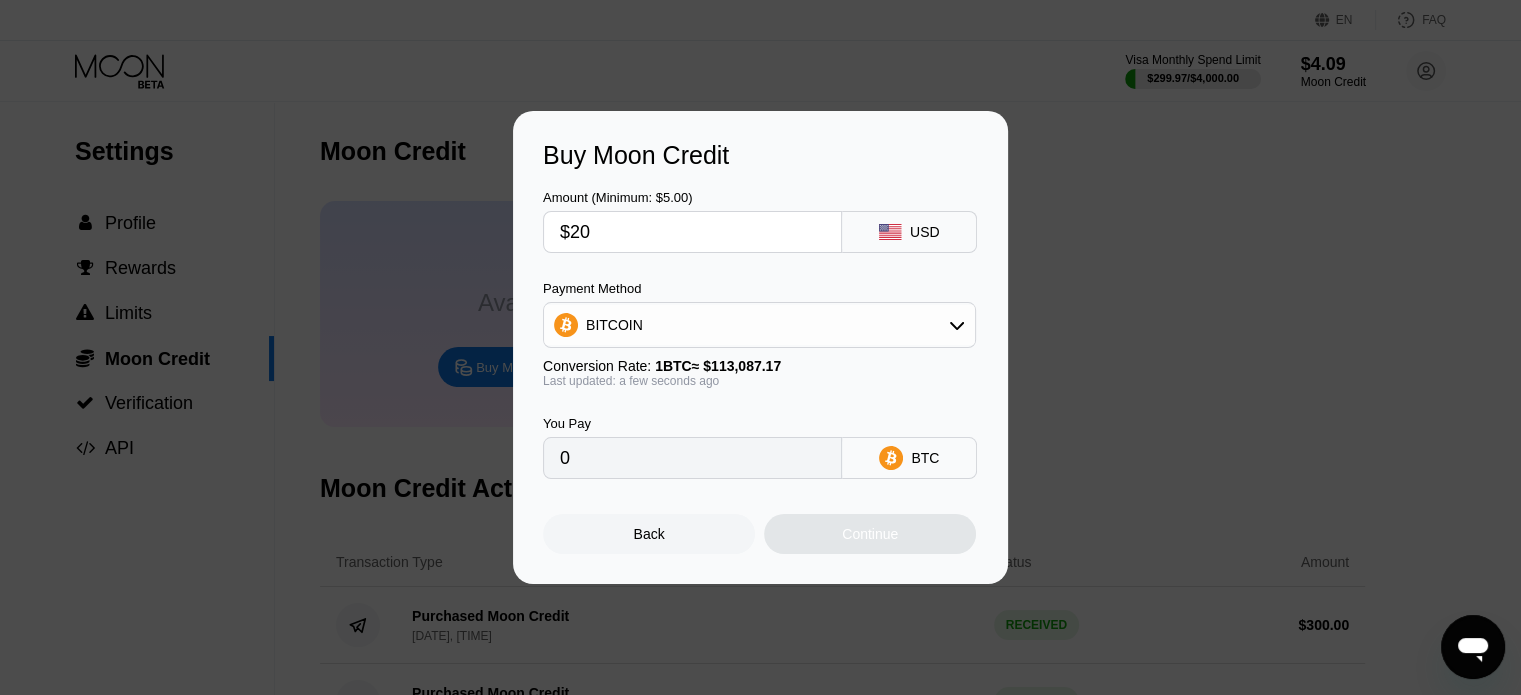 type on "0.00001769" 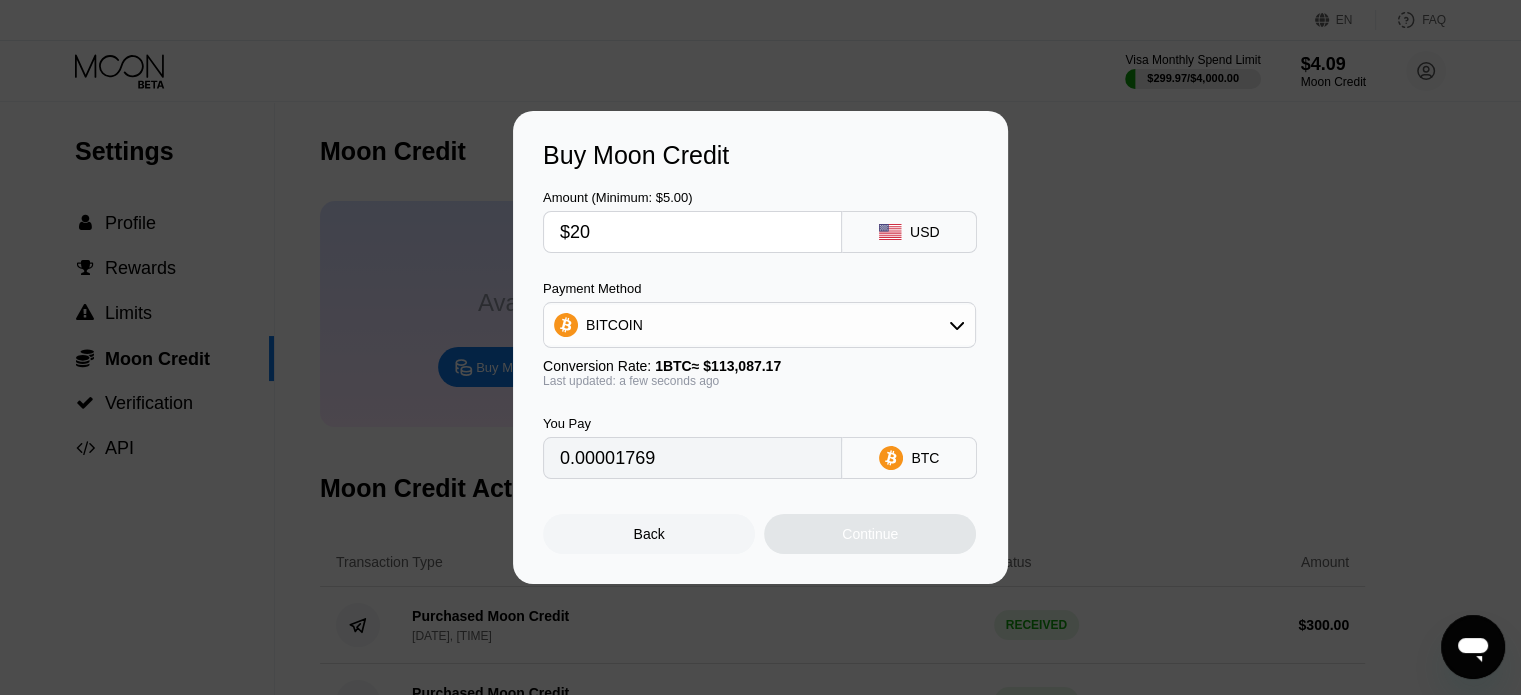 type on "$200" 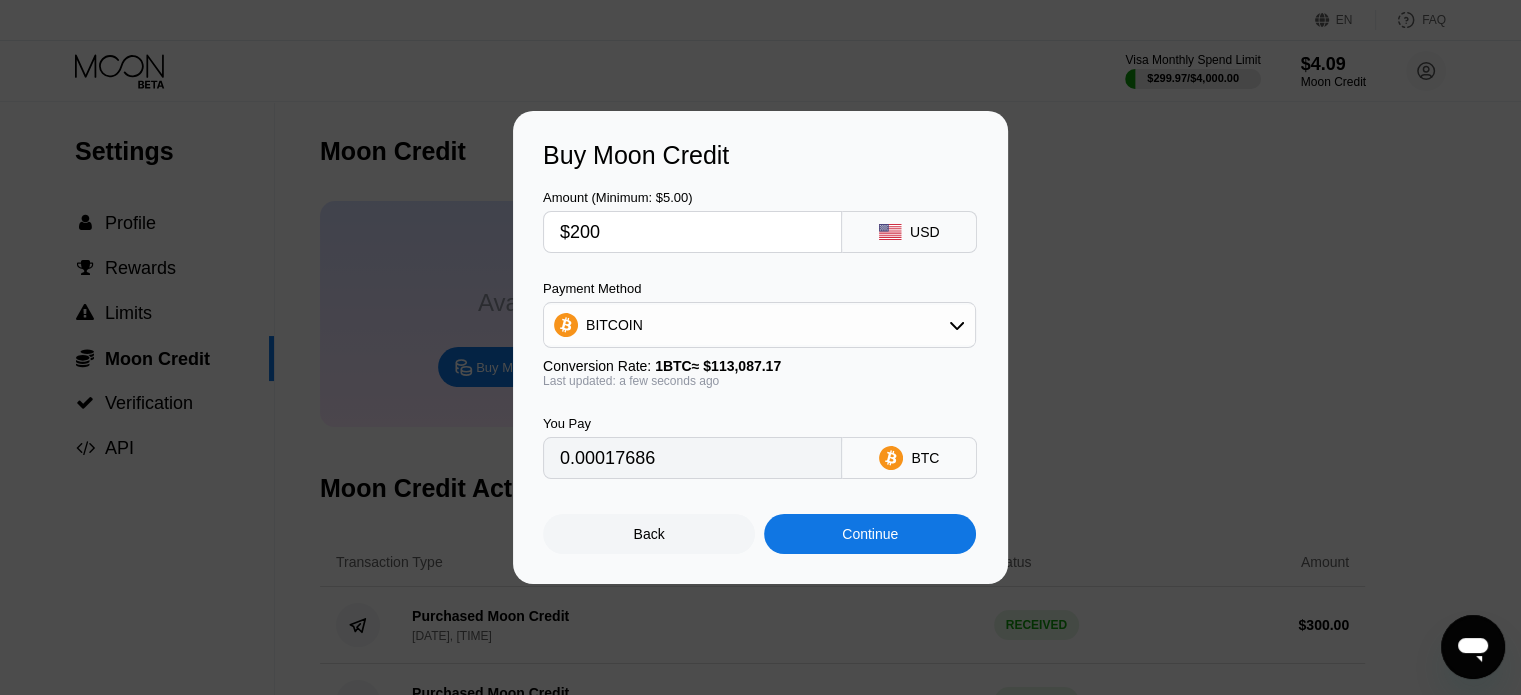 type on "0.00176855" 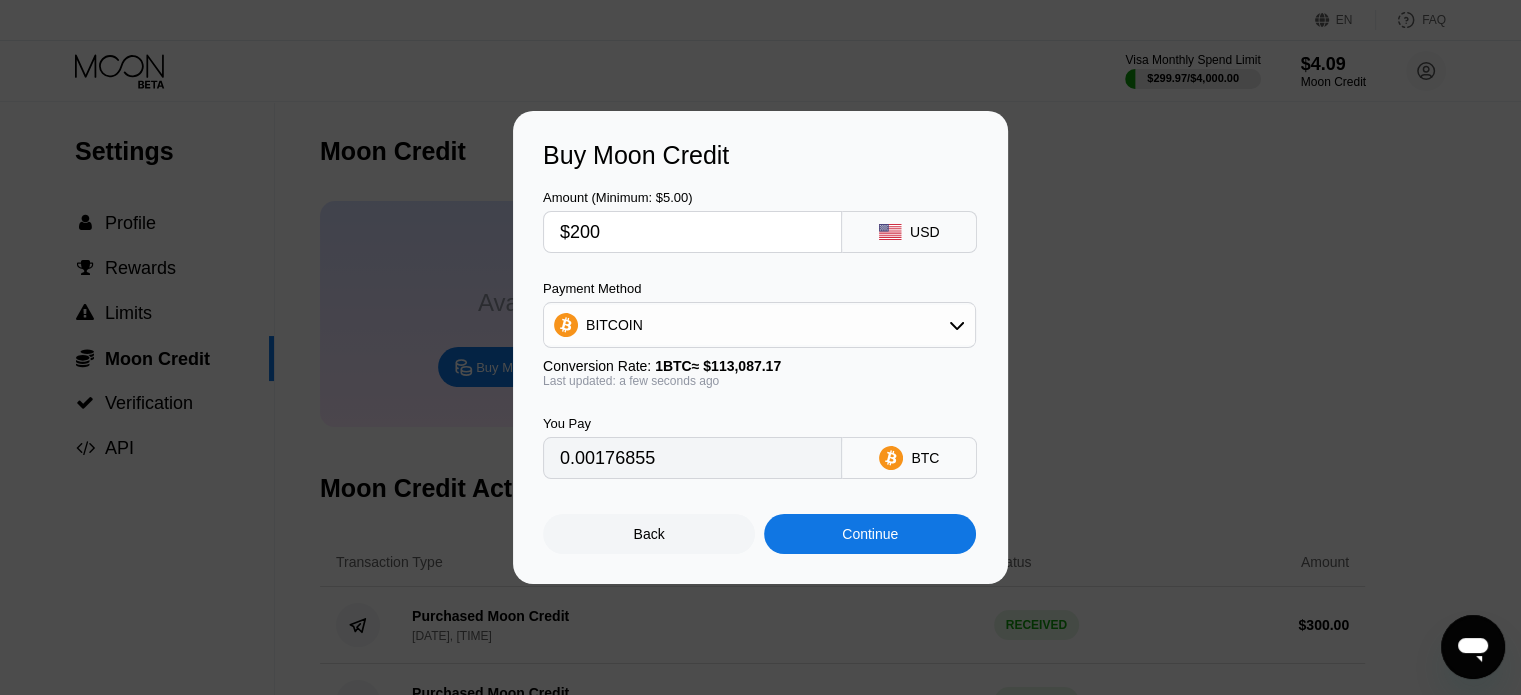 type on "$200" 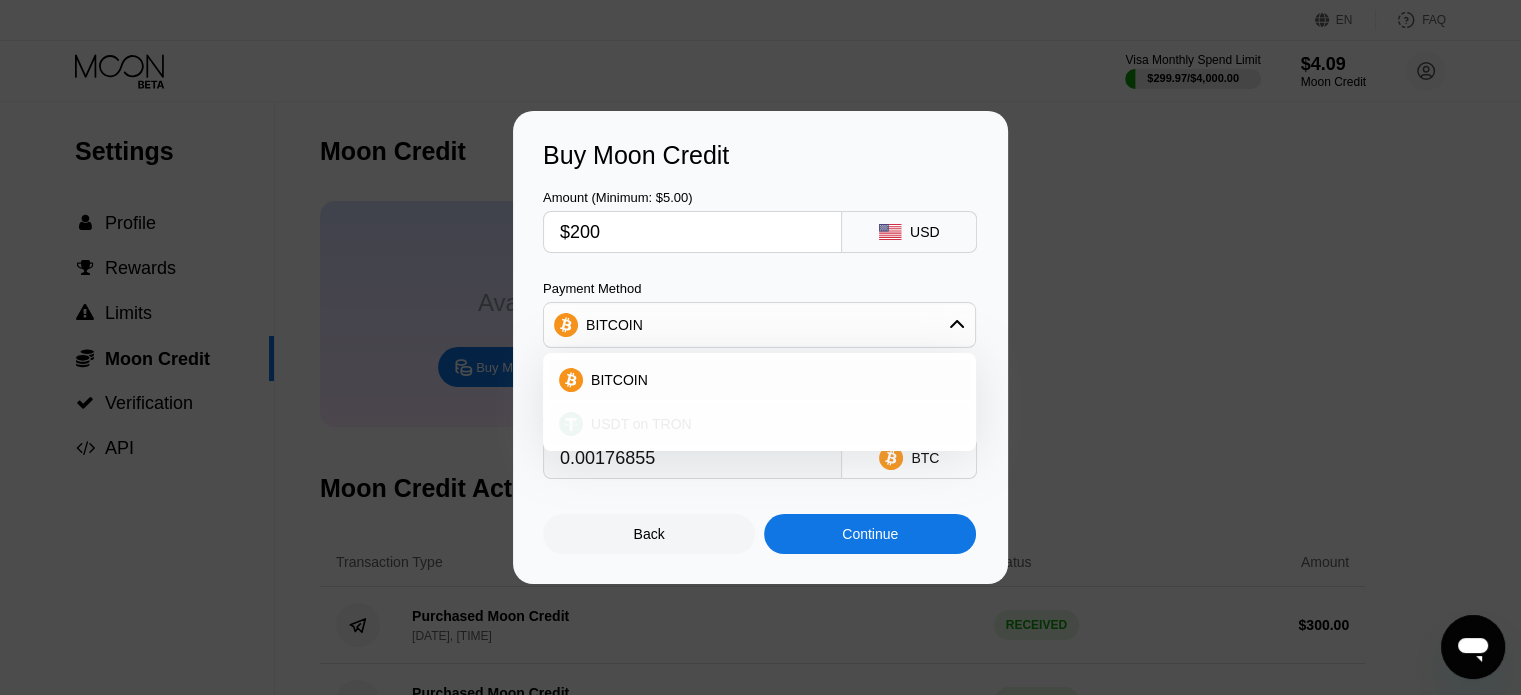 click on "USDT on TRON" at bounding box center [641, 424] 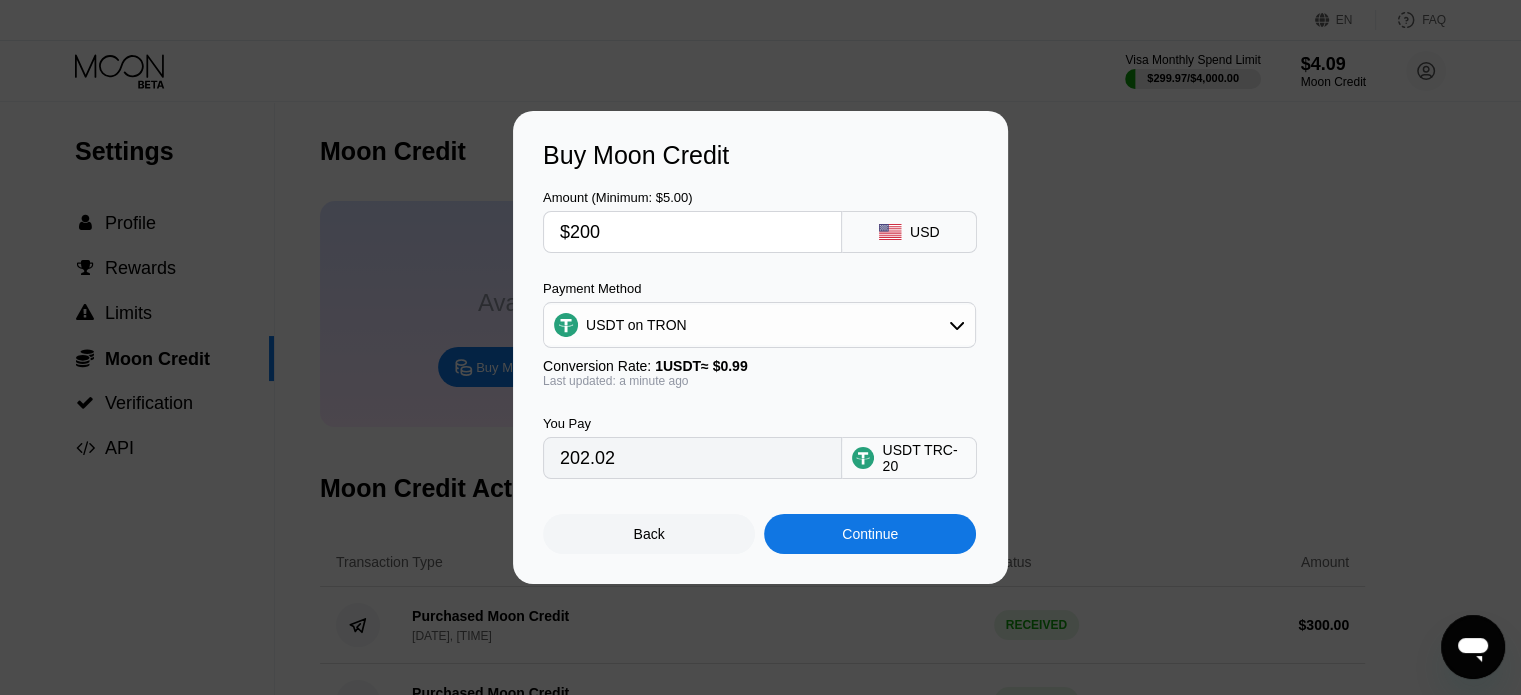 click on "You Pay 202.02 USDT TRC-20" at bounding box center [760, 433] 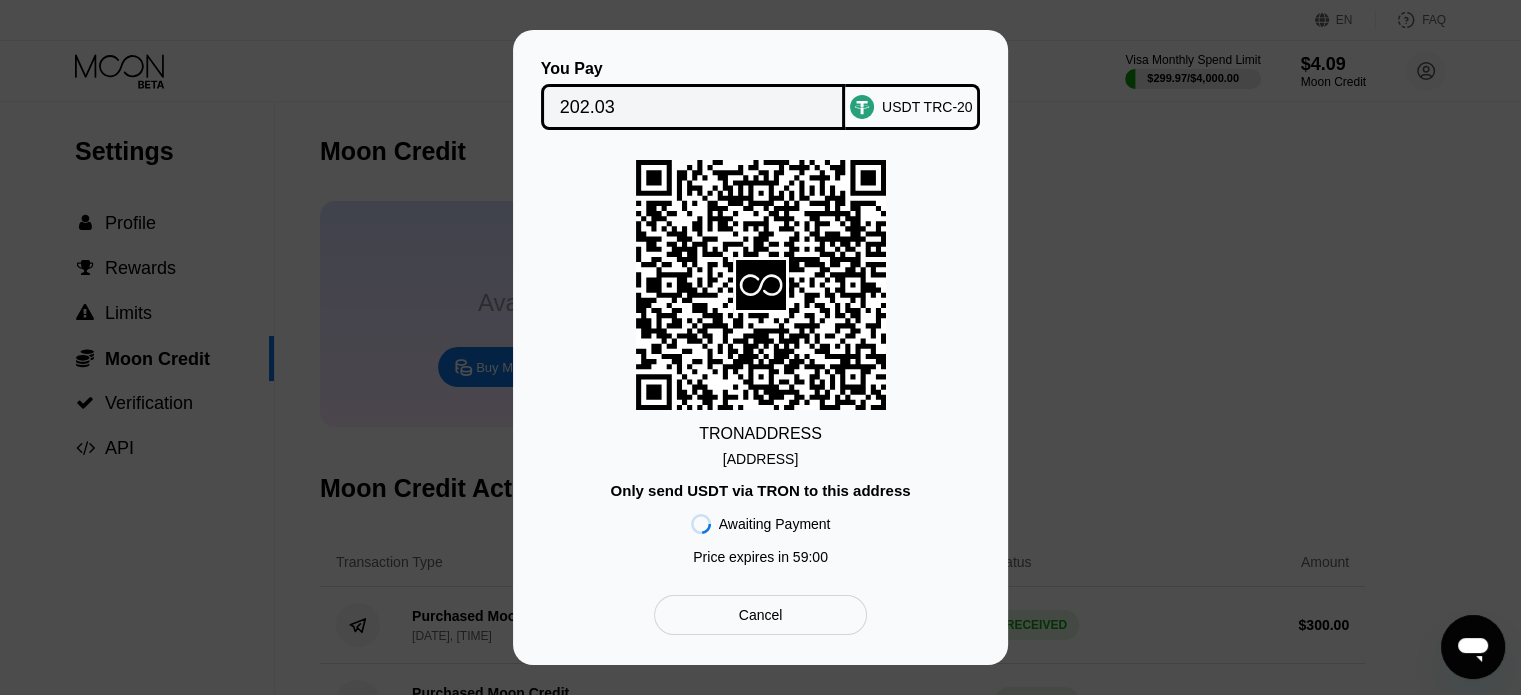 click on "TRON  ADDRESS TDntJJawHowzSM1...z4wehHtoruRsBb6 Only send USDT via TRON to this address Awaiting Payment Price expires in   59 : 00" at bounding box center (760, 367) 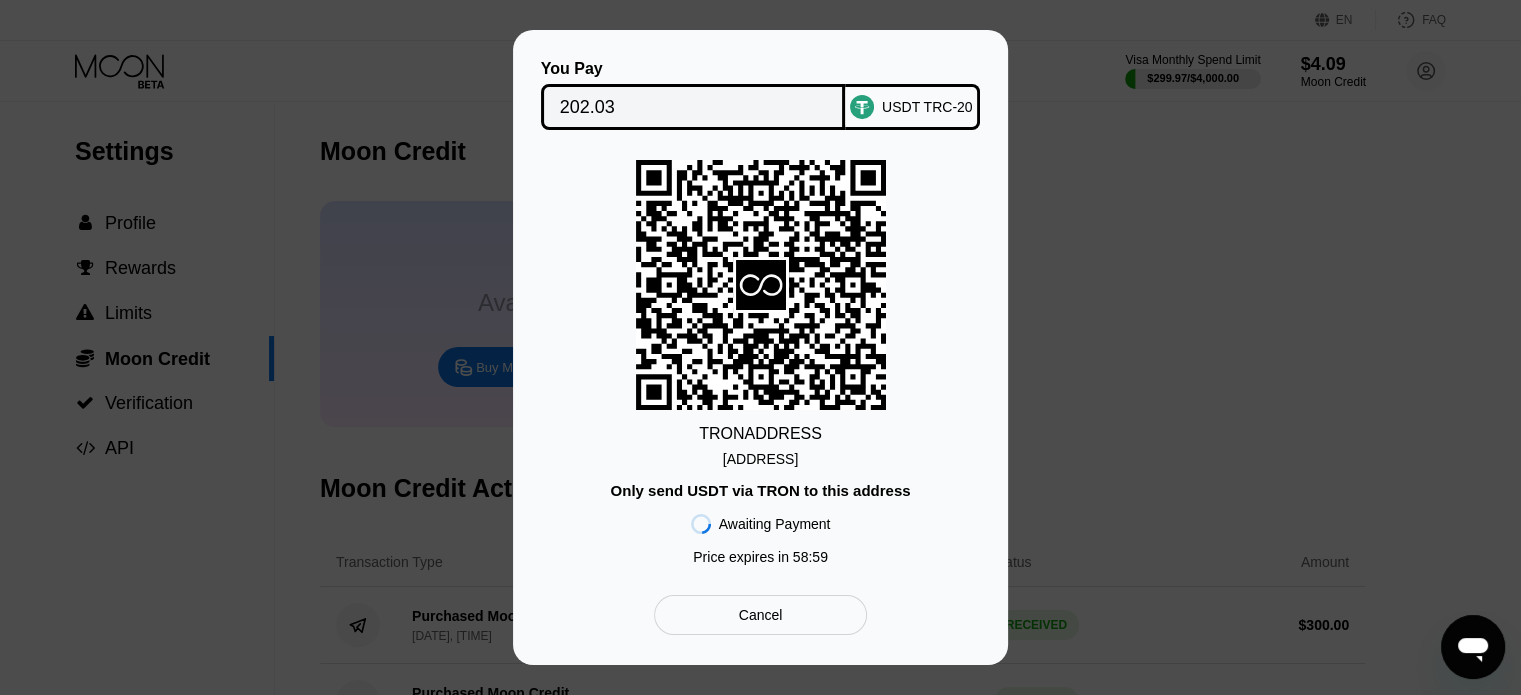 click on "TDntJJawHowzSM1...z4wehHtoruRsBb6" at bounding box center (760, 459) 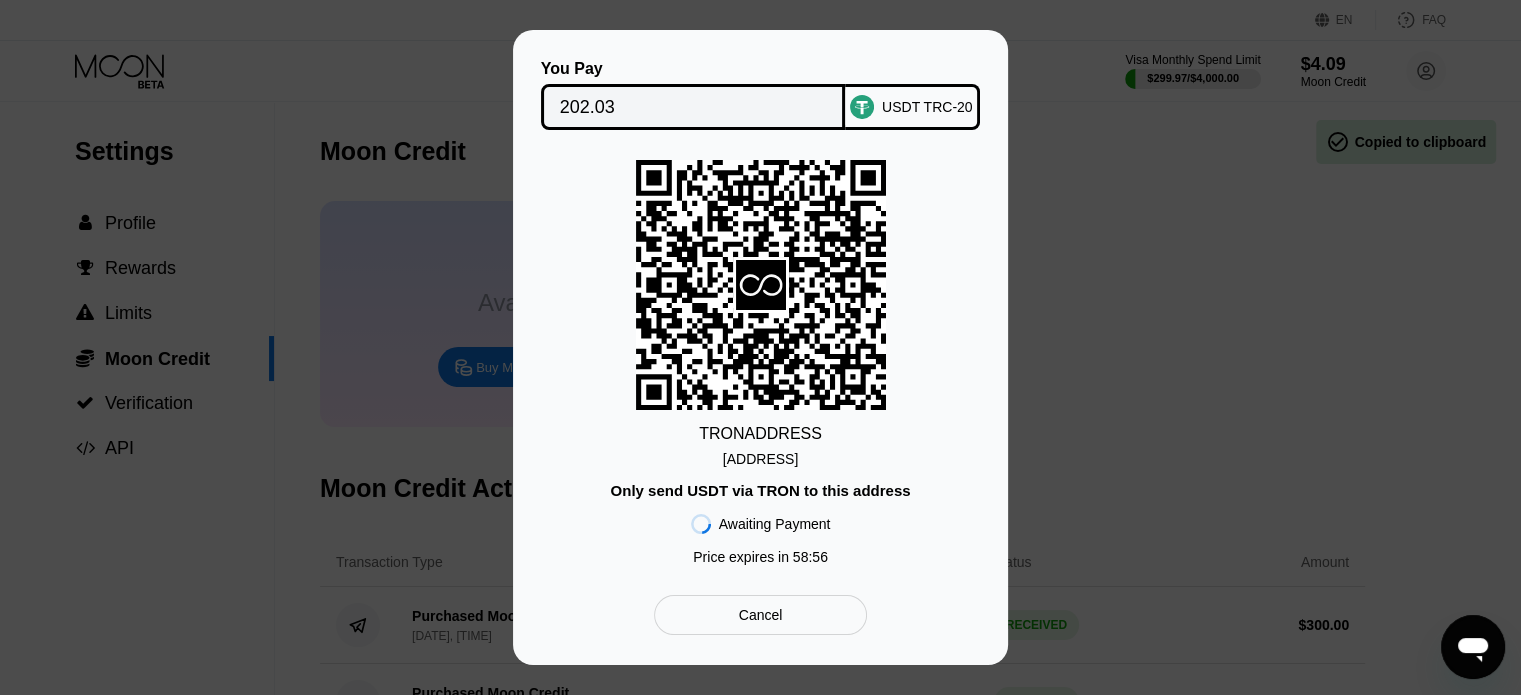 drag, startPoint x: 956, startPoint y: 200, endPoint x: 902, endPoint y: 163, distance: 65.459915 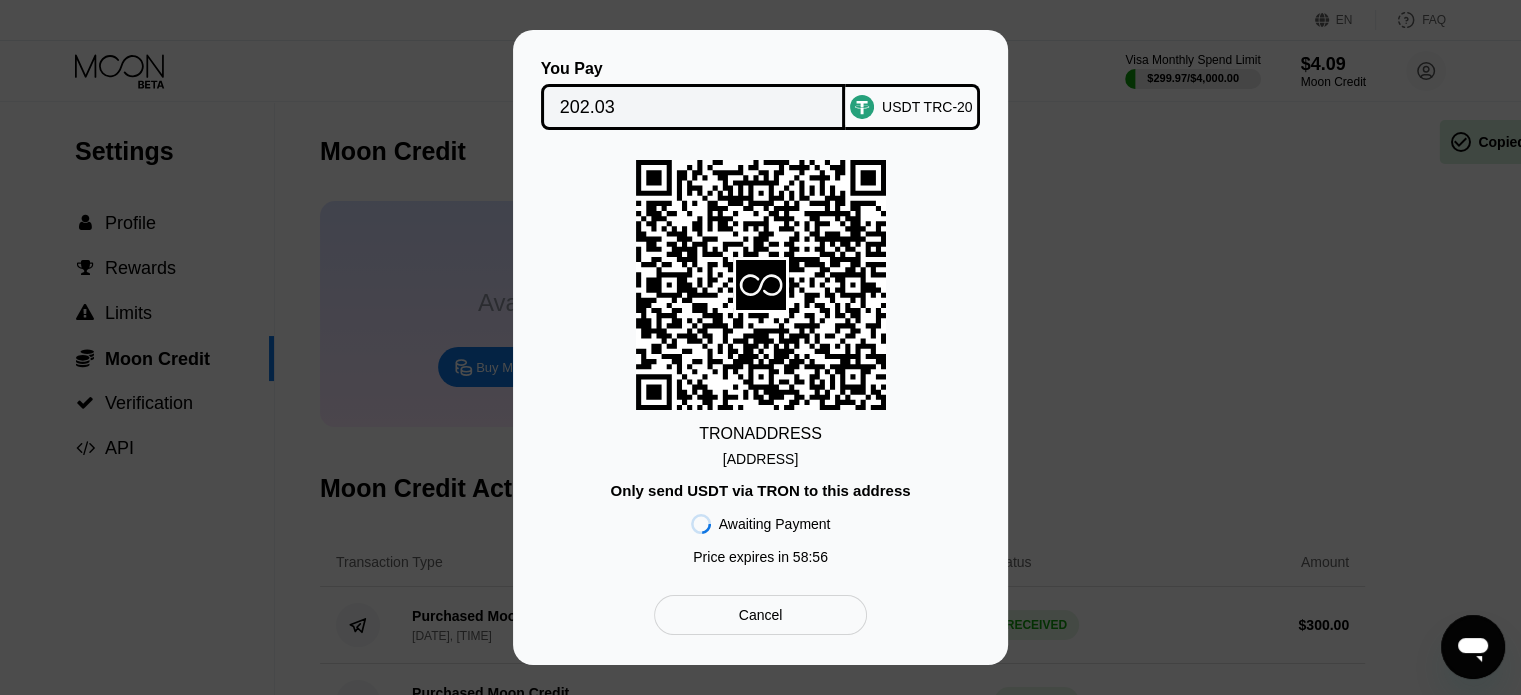 click on "202.03" at bounding box center [693, 107] 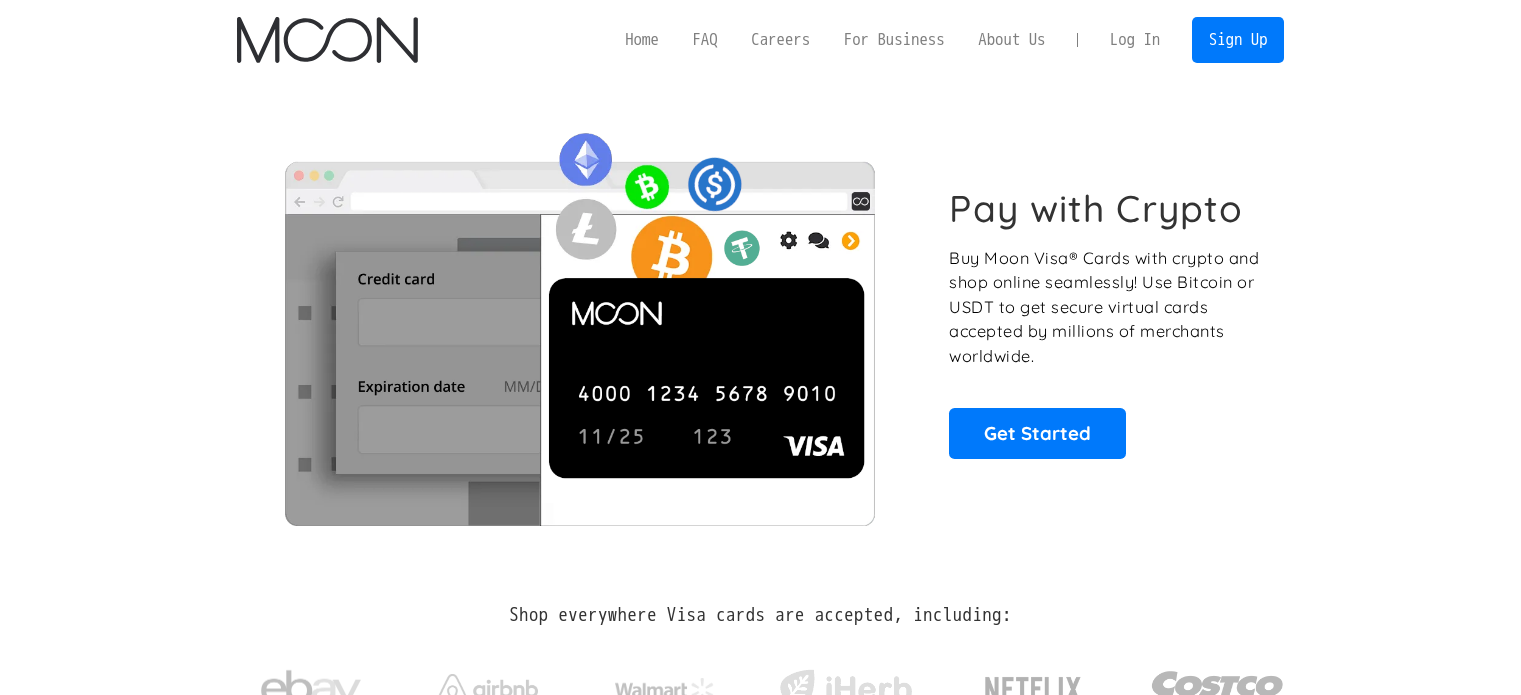 scroll, scrollTop: 0, scrollLeft: 0, axis: both 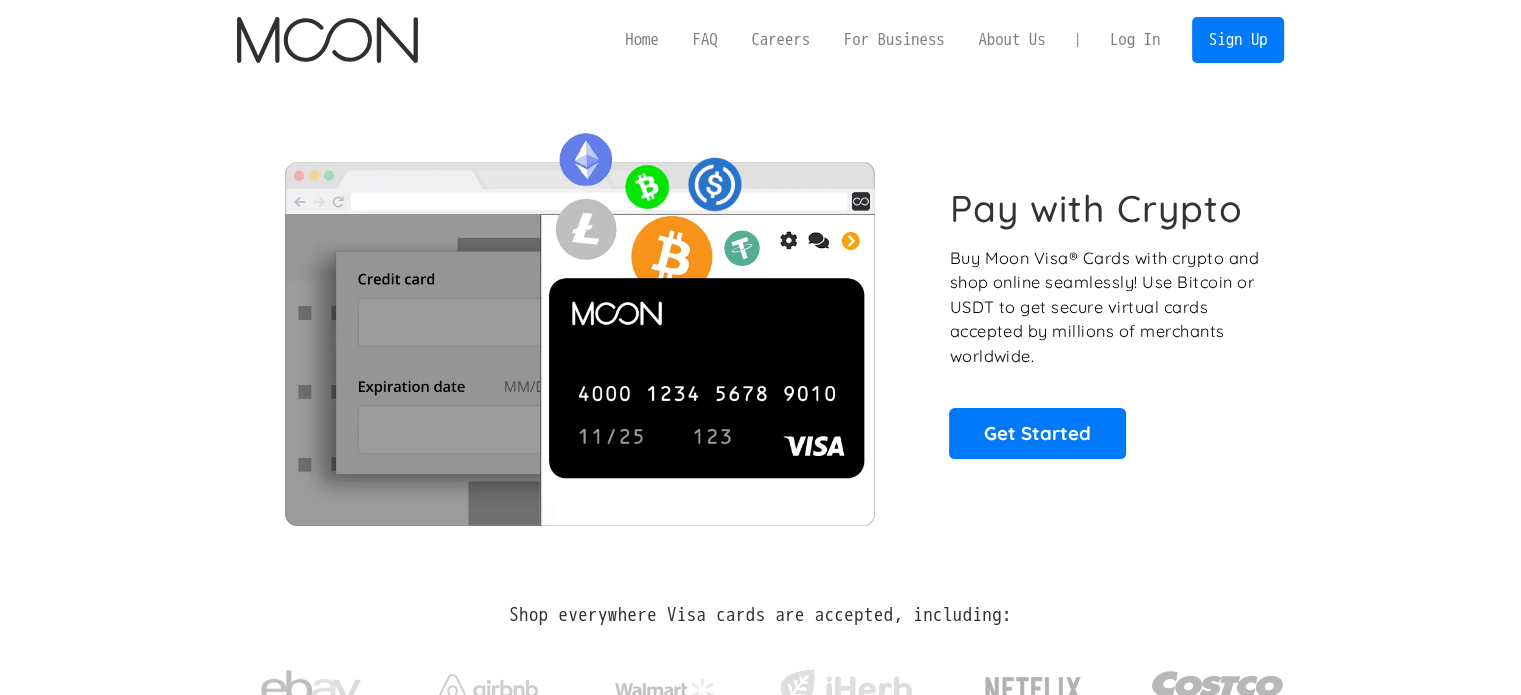 click on "Log In" at bounding box center (1135, 40) 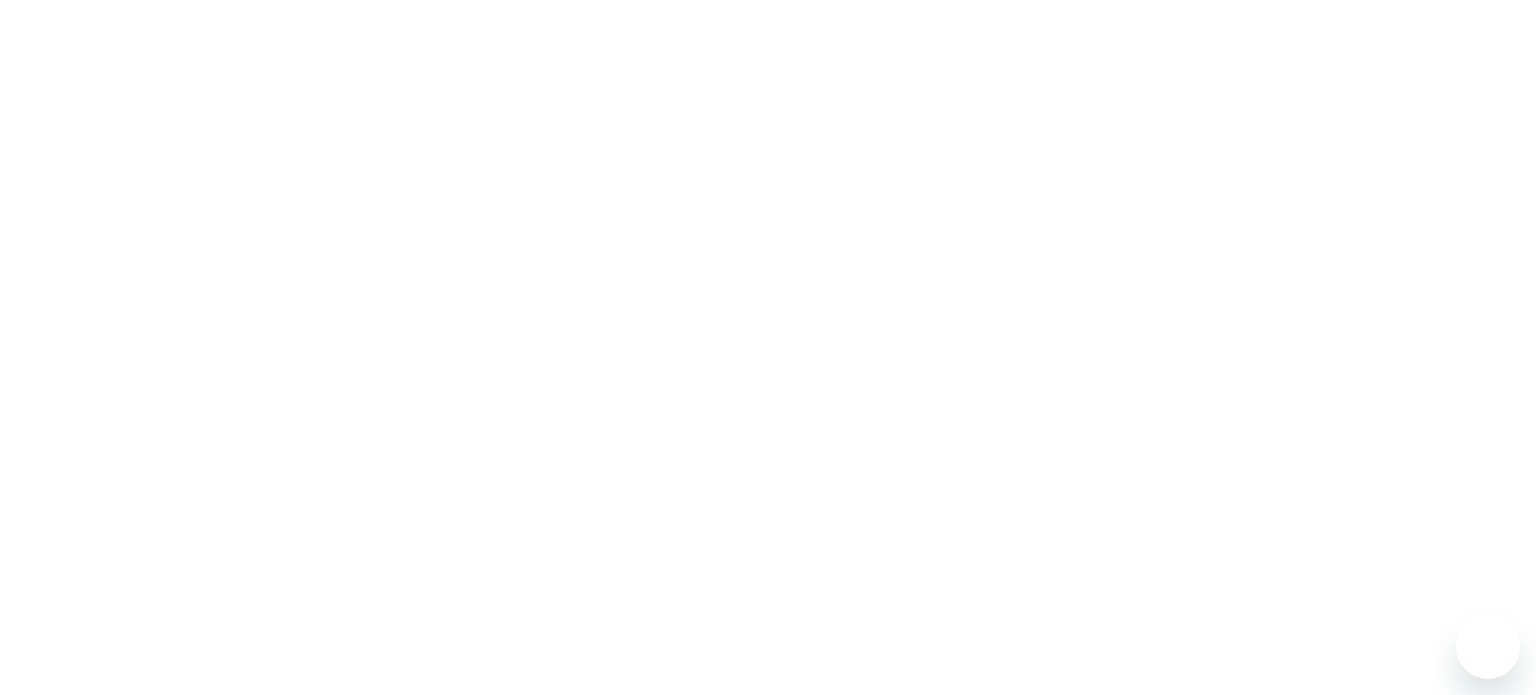 scroll, scrollTop: 0, scrollLeft: 0, axis: both 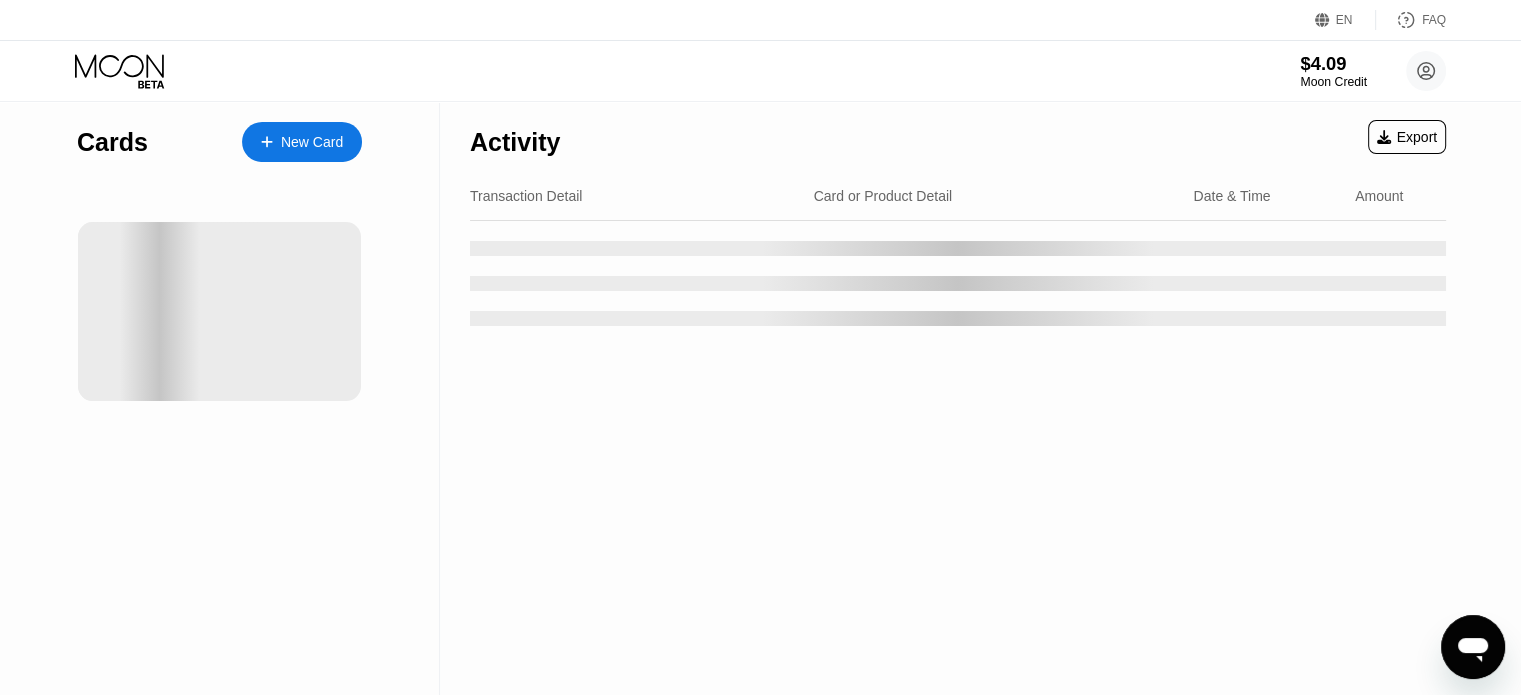 click on "$4.09" at bounding box center (1333, 63) 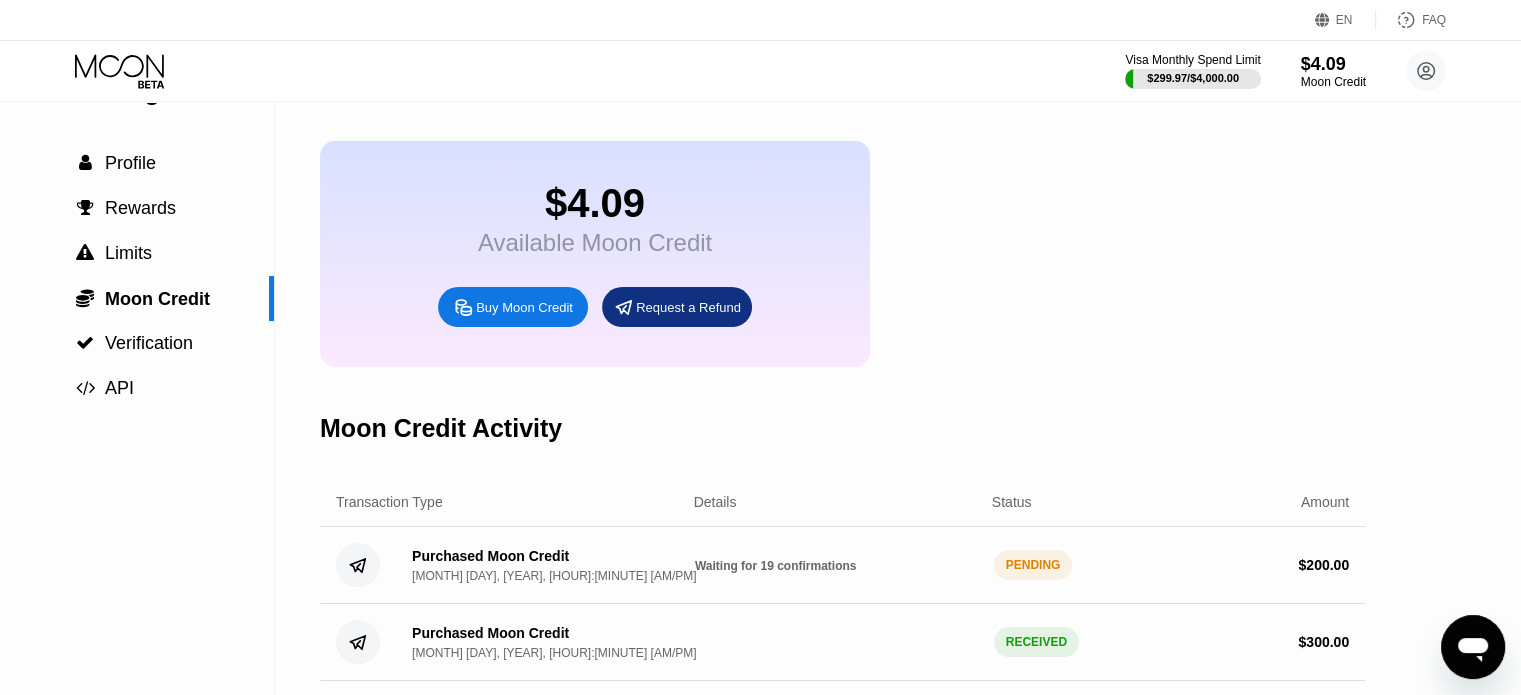 scroll, scrollTop: 400, scrollLeft: 0, axis: vertical 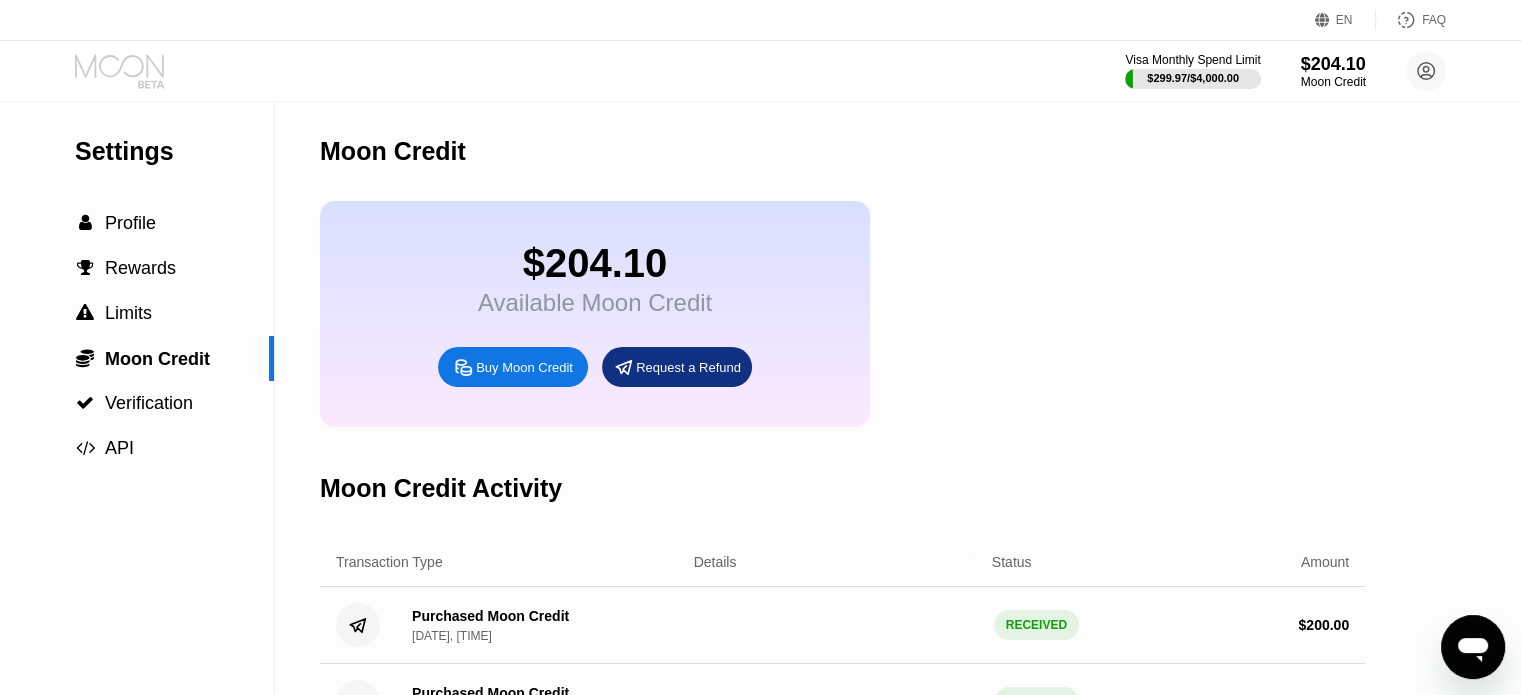 click 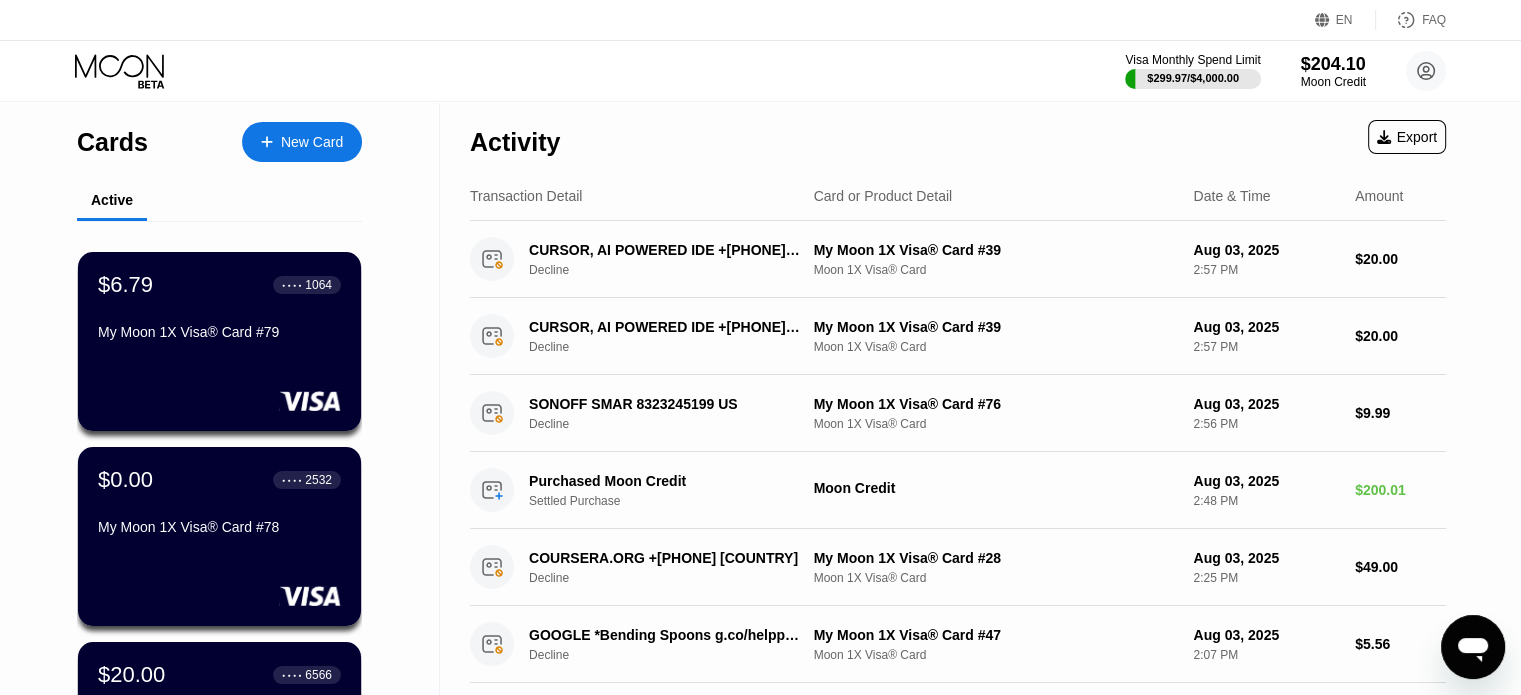 click on "New Card" at bounding box center (312, 142) 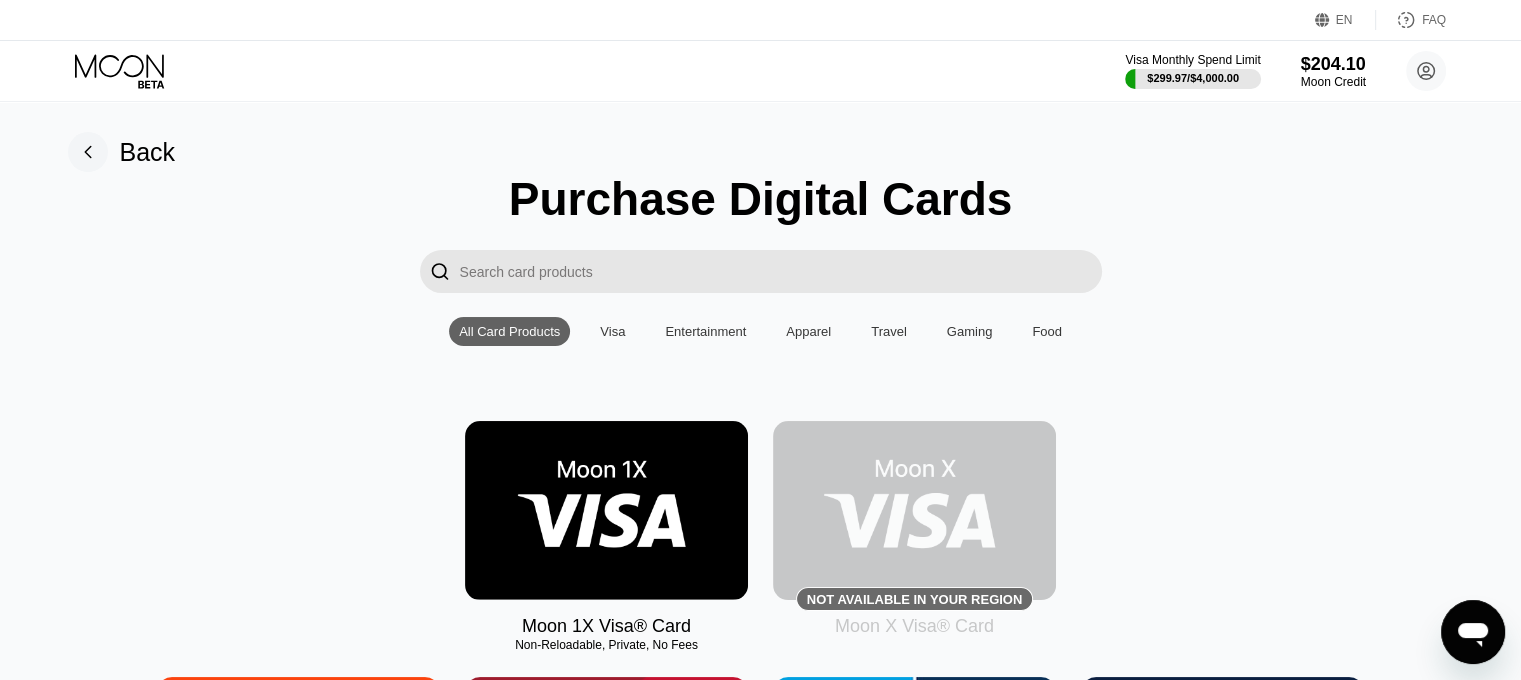 click at bounding box center (606, 510) 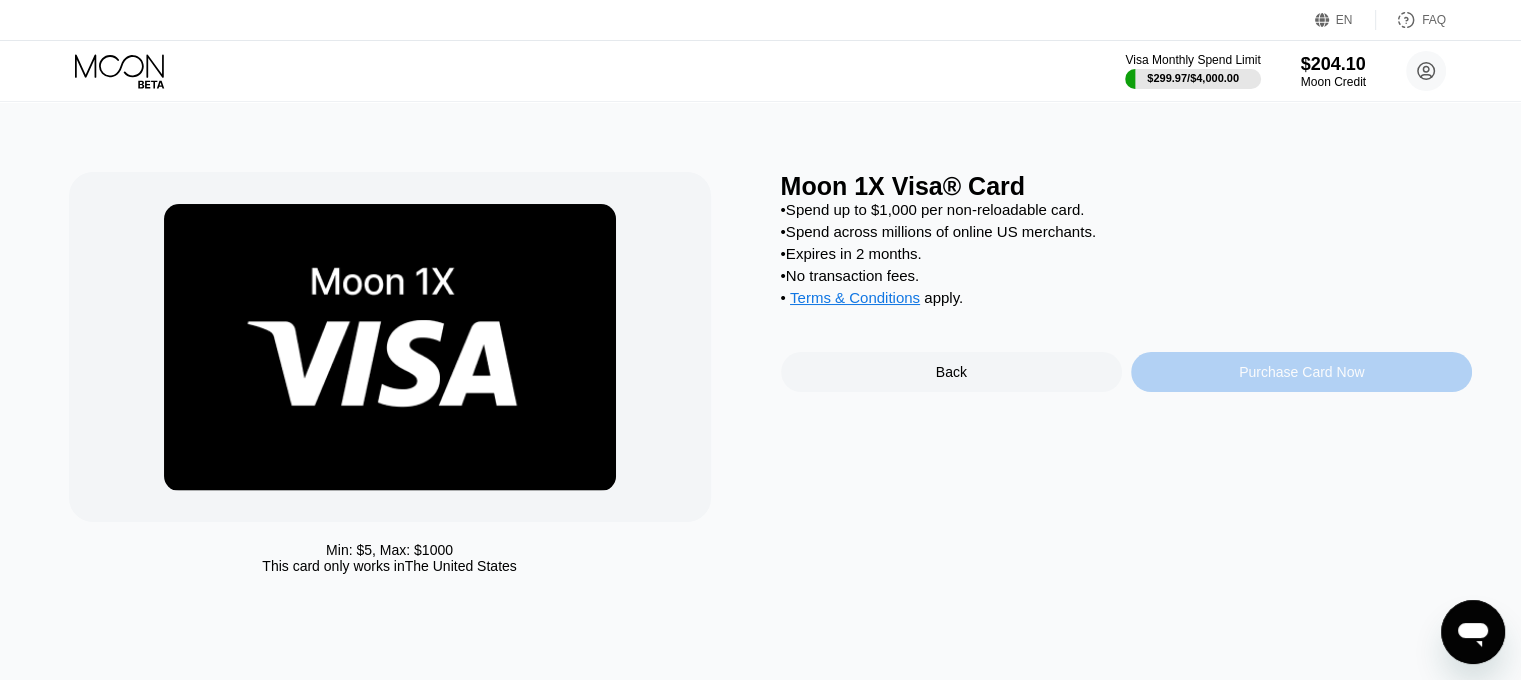 click on "Purchase Card Now" at bounding box center [1301, 372] 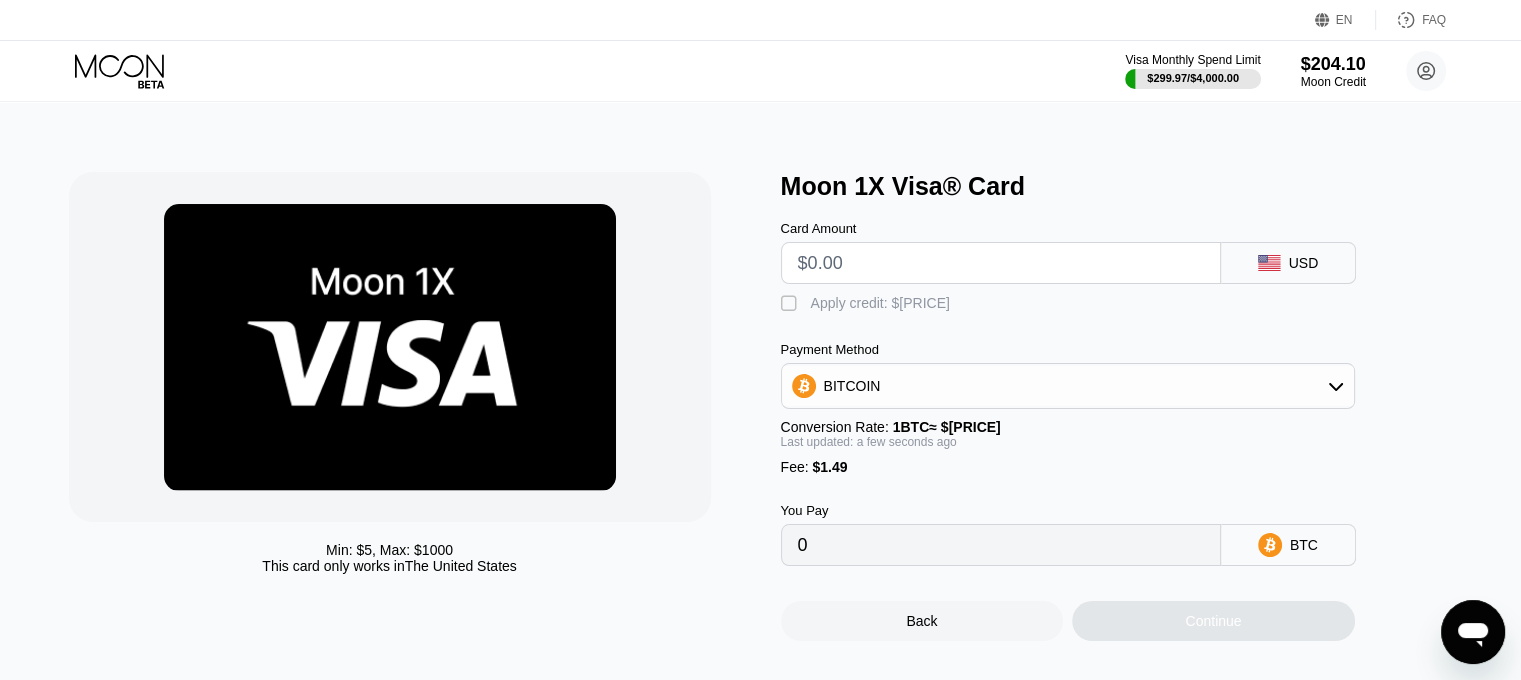 click at bounding box center (1001, 263) 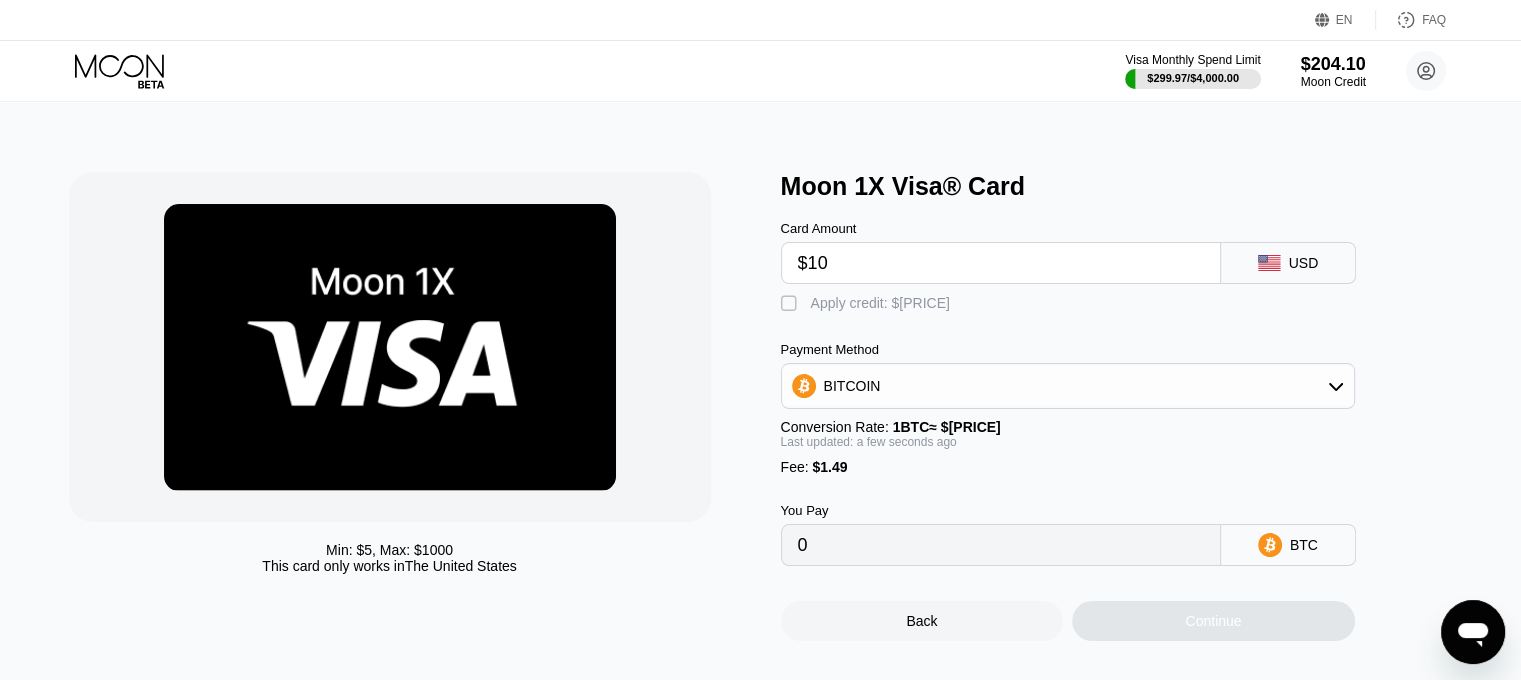 type on "$100" 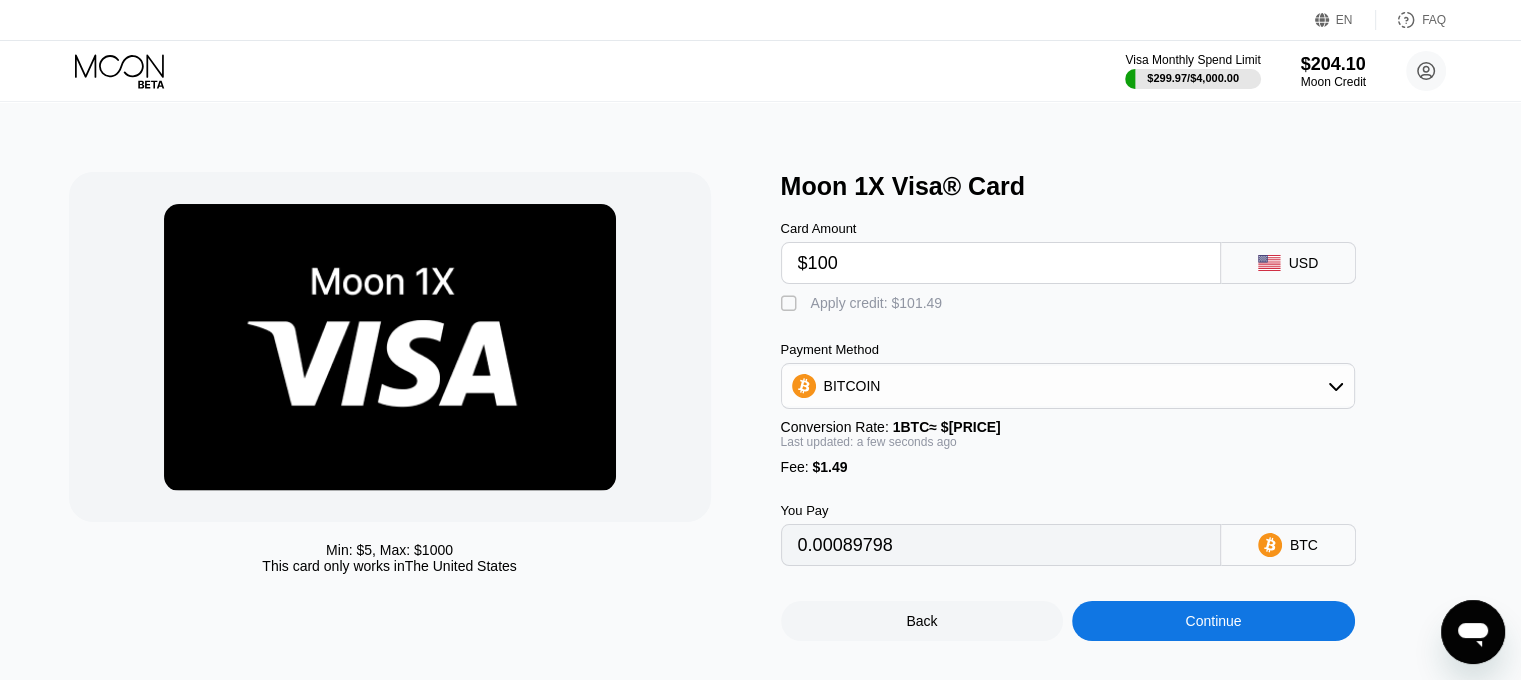 type on "0.00089798" 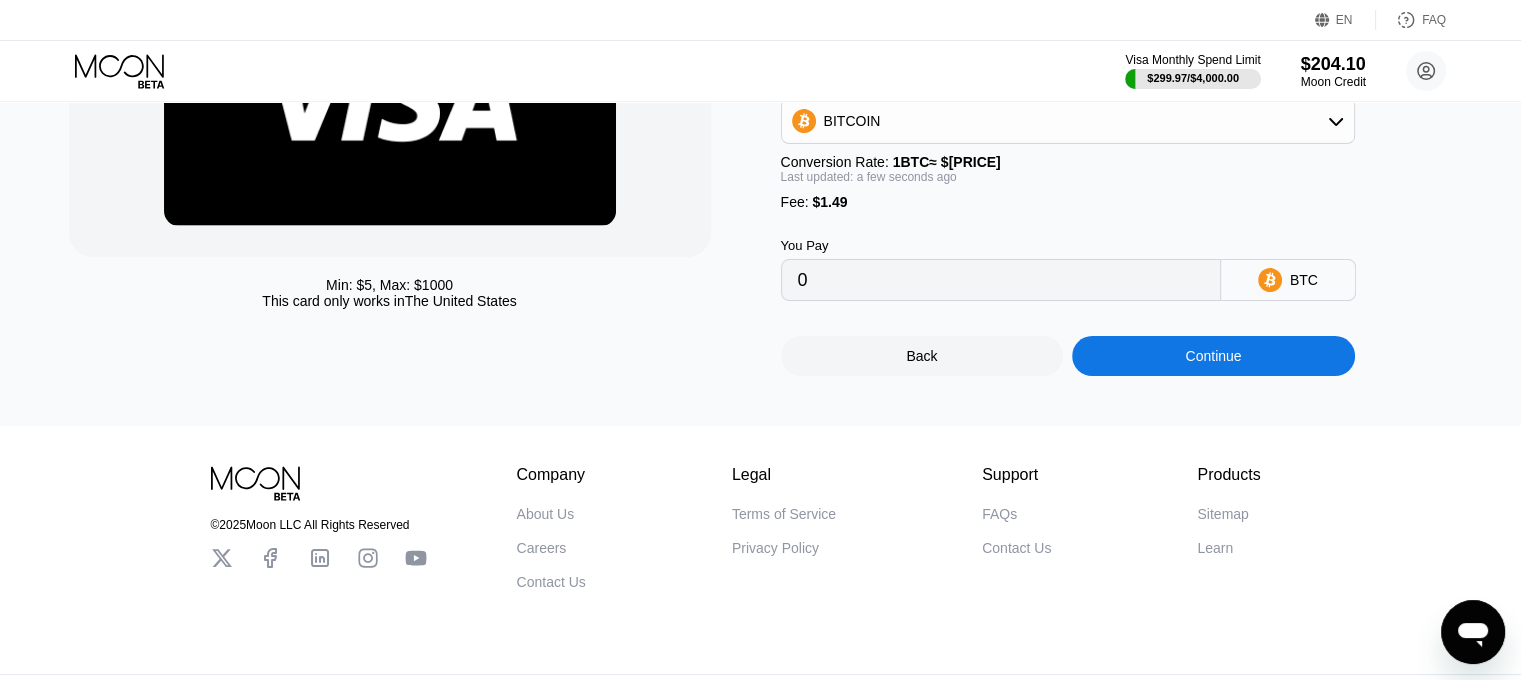 scroll, scrollTop: 300, scrollLeft: 0, axis: vertical 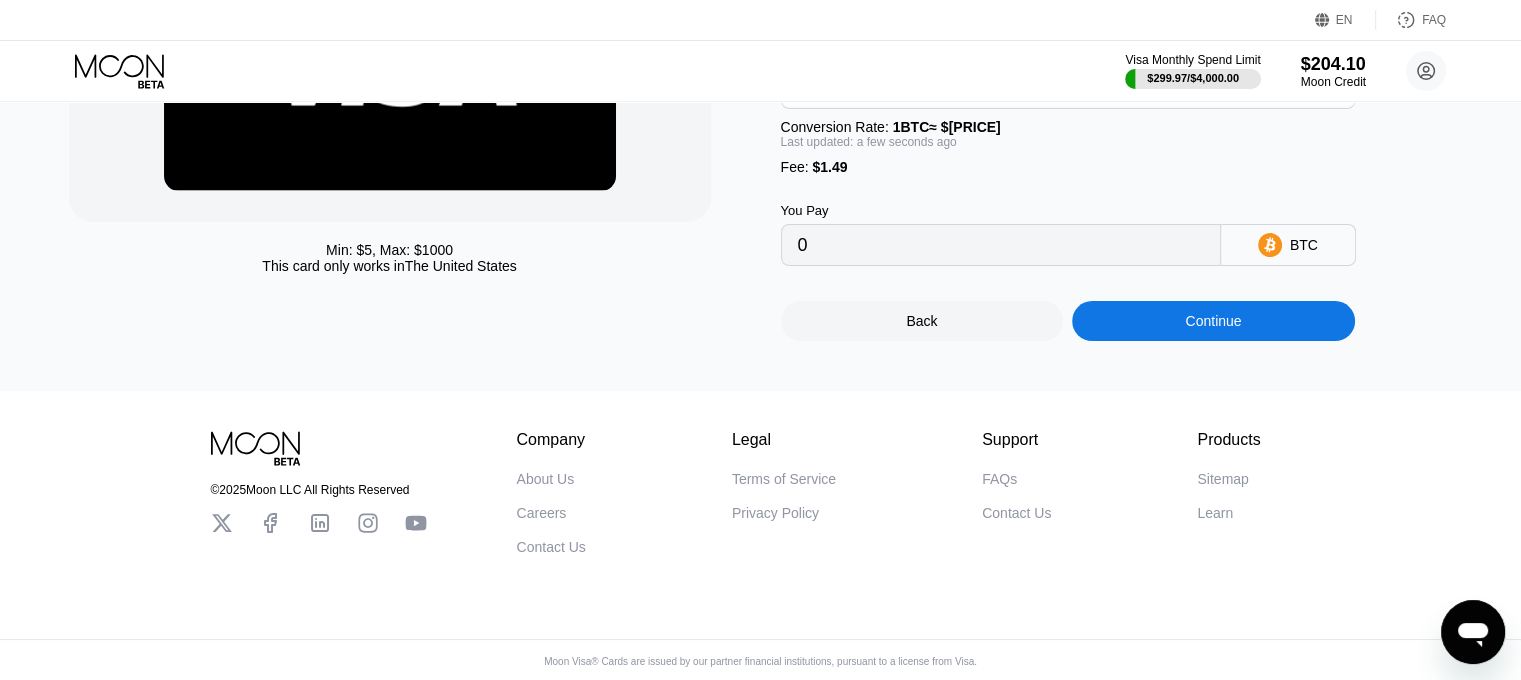 click on "Continue" at bounding box center [1213, 321] 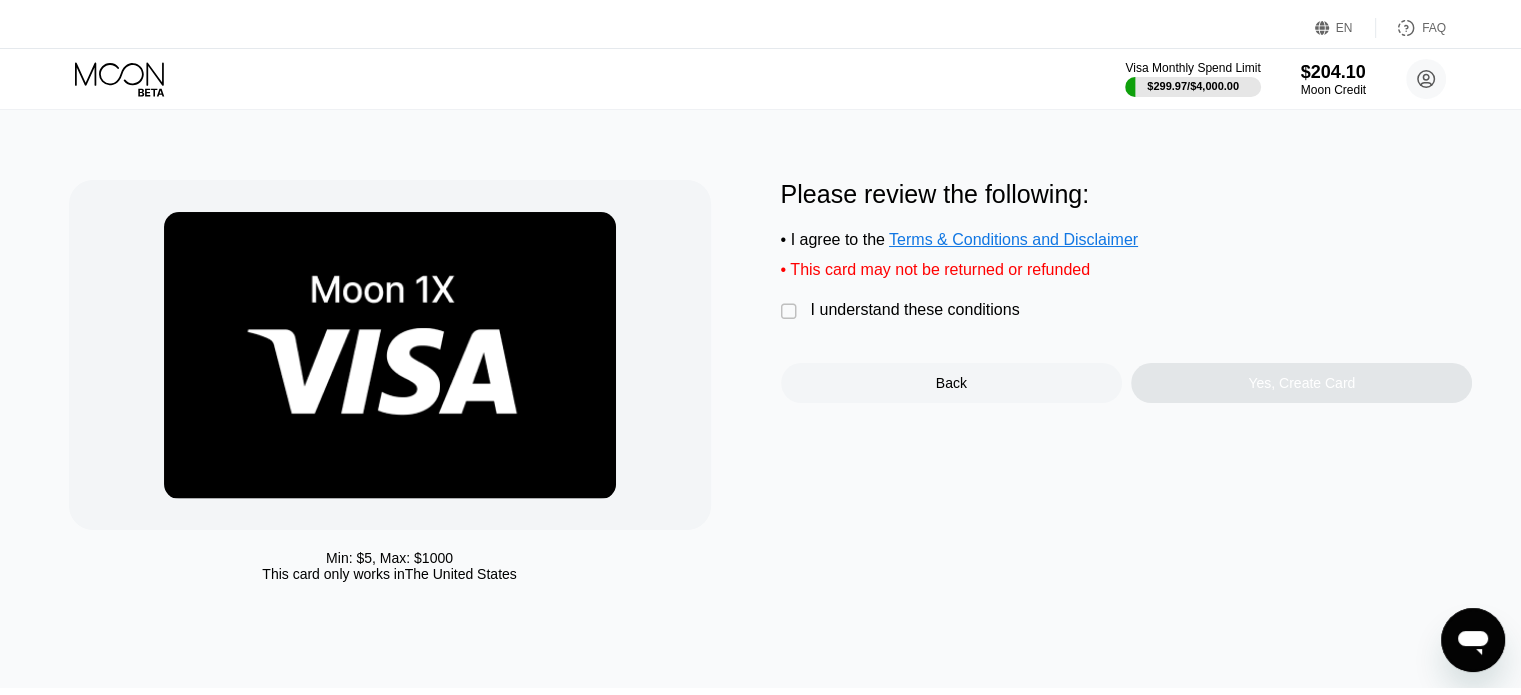 scroll, scrollTop: 0, scrollLeft: 0, axis: both 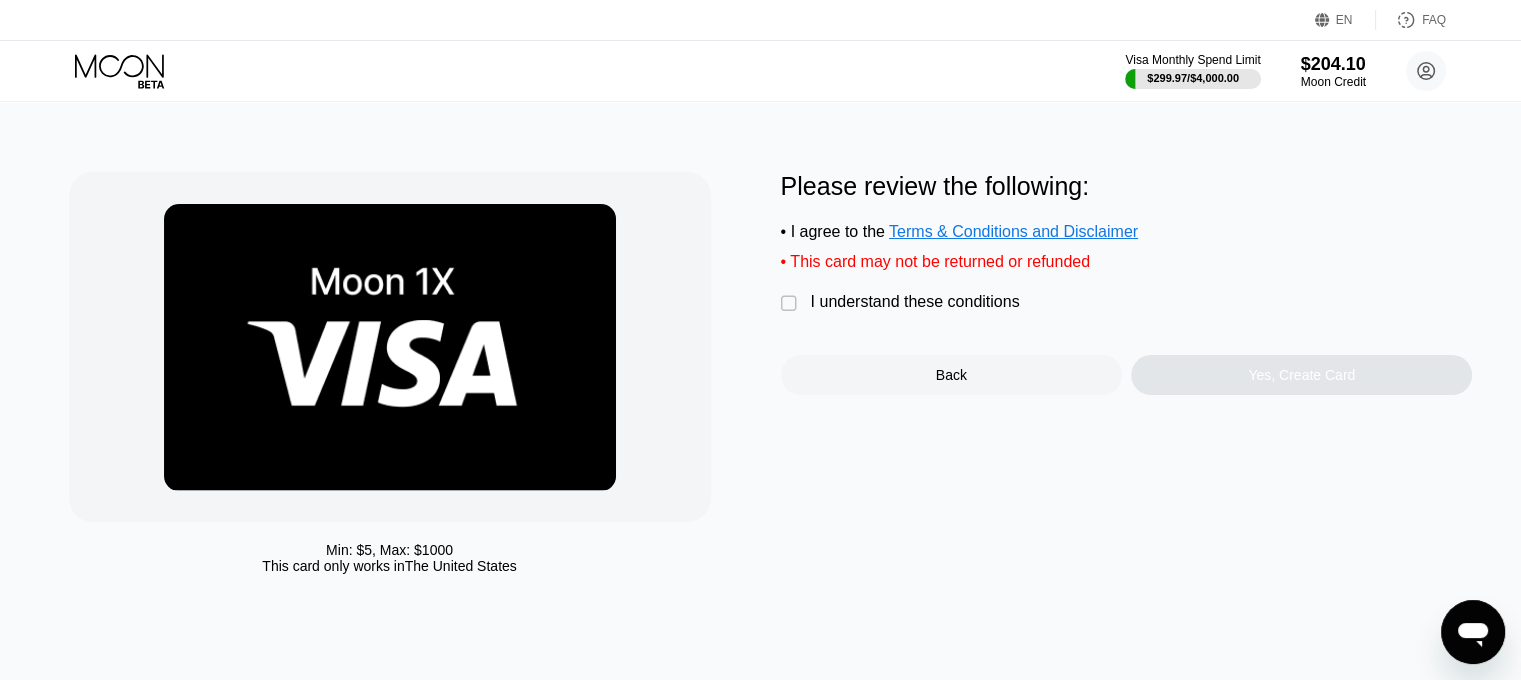 click on "I understand these conditions" at bounding box center (915, 302) 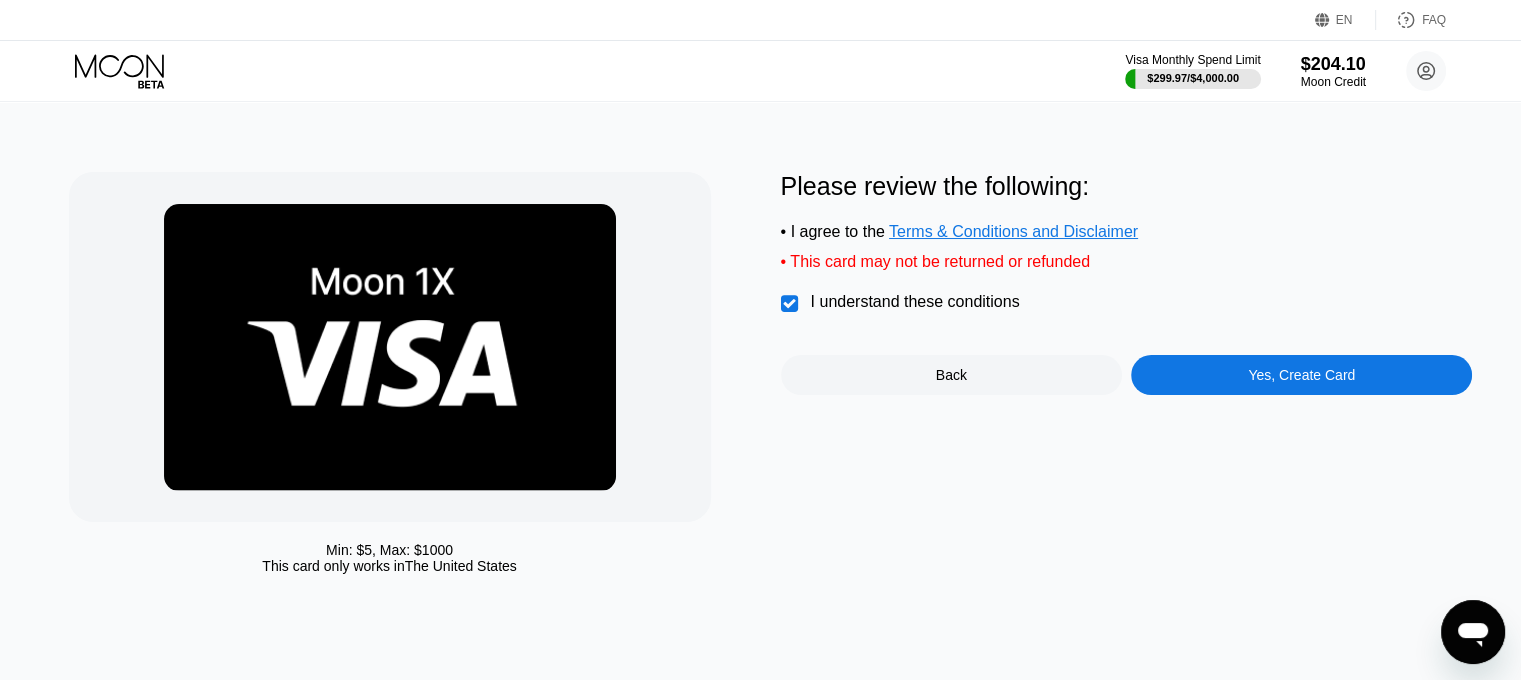 click on "Yes, Create Card" at bounding box center [1301, 375] 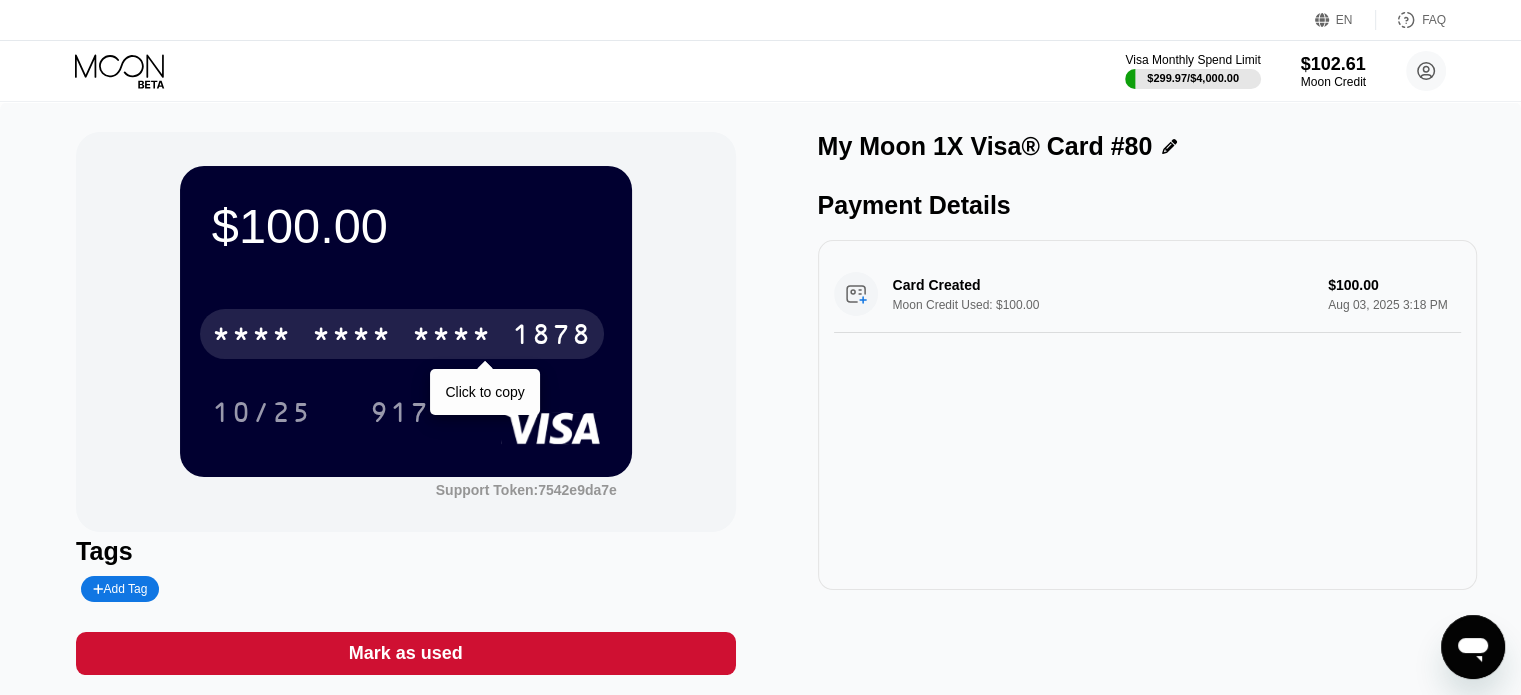 click on "* * * * * * * * * * * * [NUMBER]" at bounding box center [402, 334] 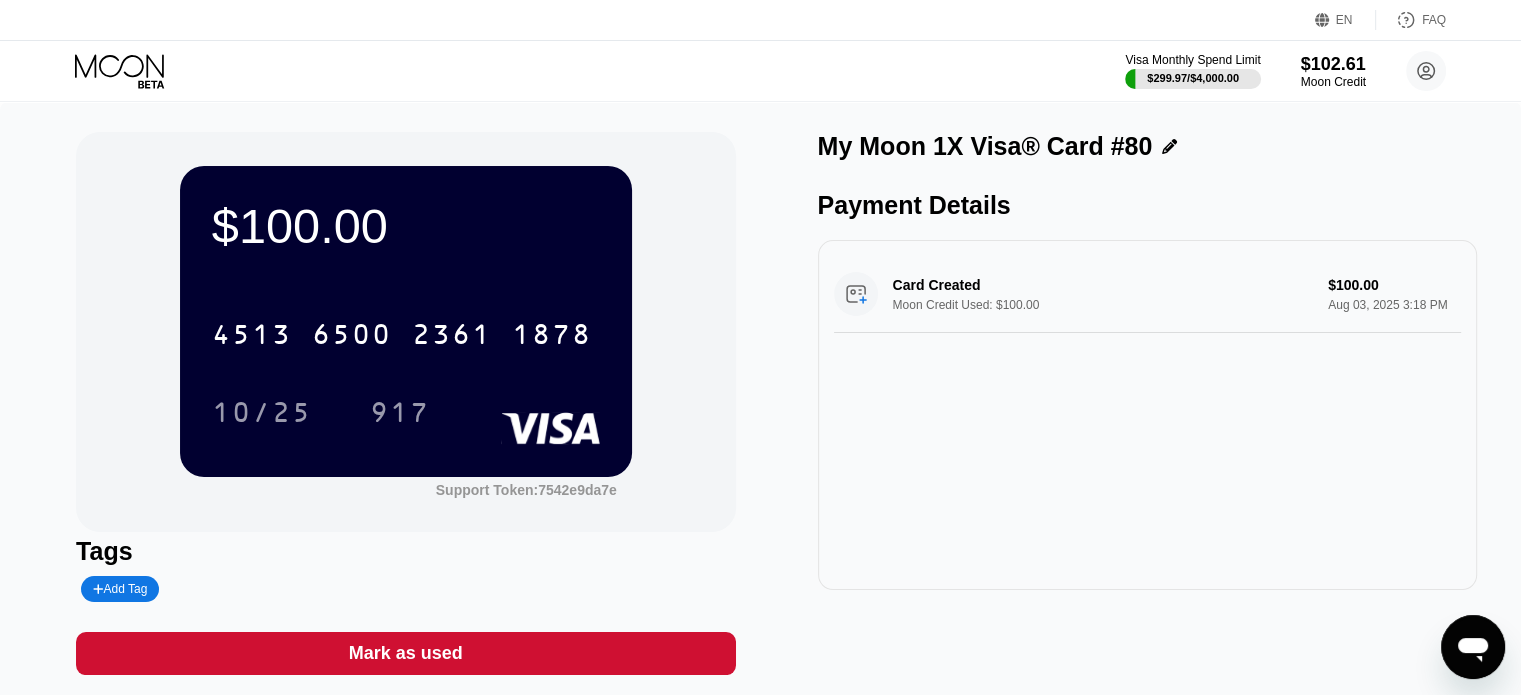 click on "$[PRICE] [CREDIT CARD NUMBER] [DATE] [TIME] [TOKEN] Tags  Add Tag Mark as used My Moon 1X Visa® Card #[NUMBER] Payment Details Card Created Moon Credit Used: $[PRICE] $[PRICE] [DATE] [TIME]" at bounding box center (760, 413) 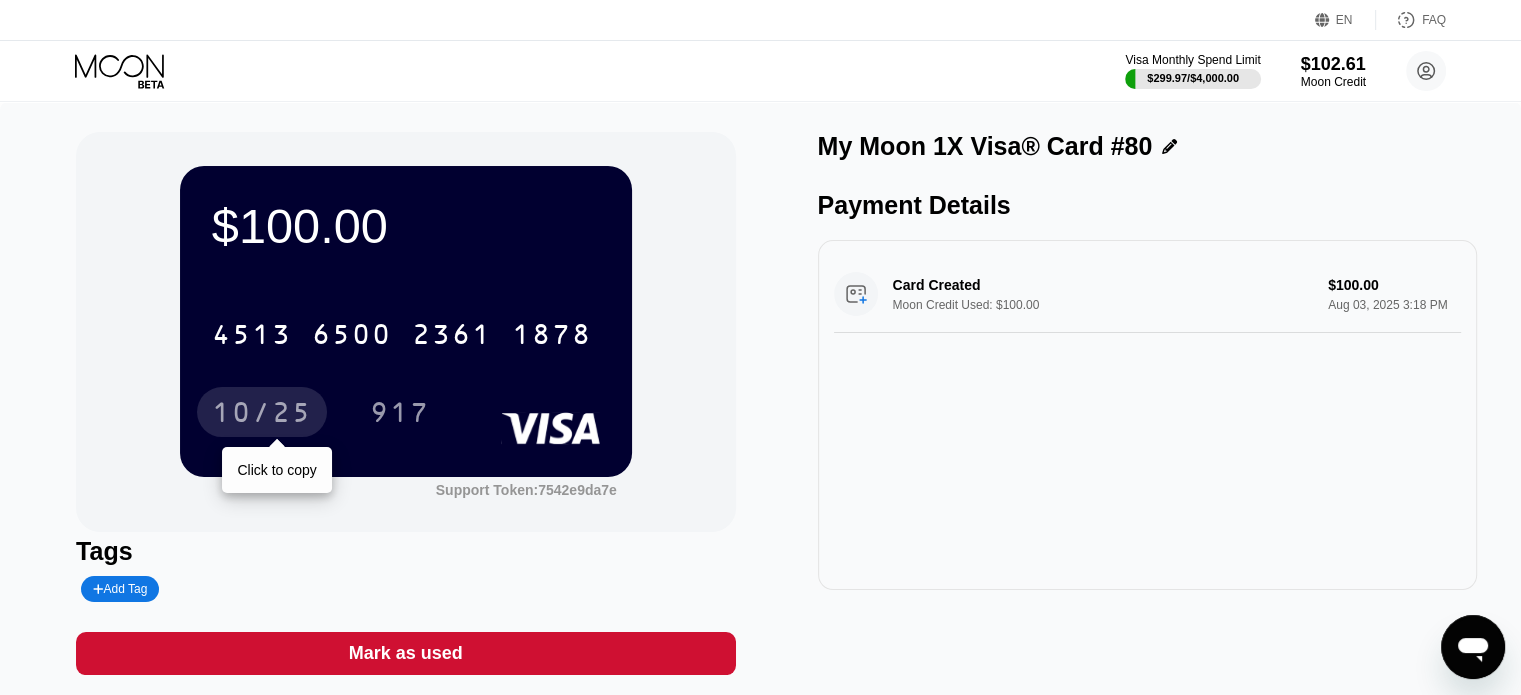 click on "10/25" at bounding box center [262, 415] 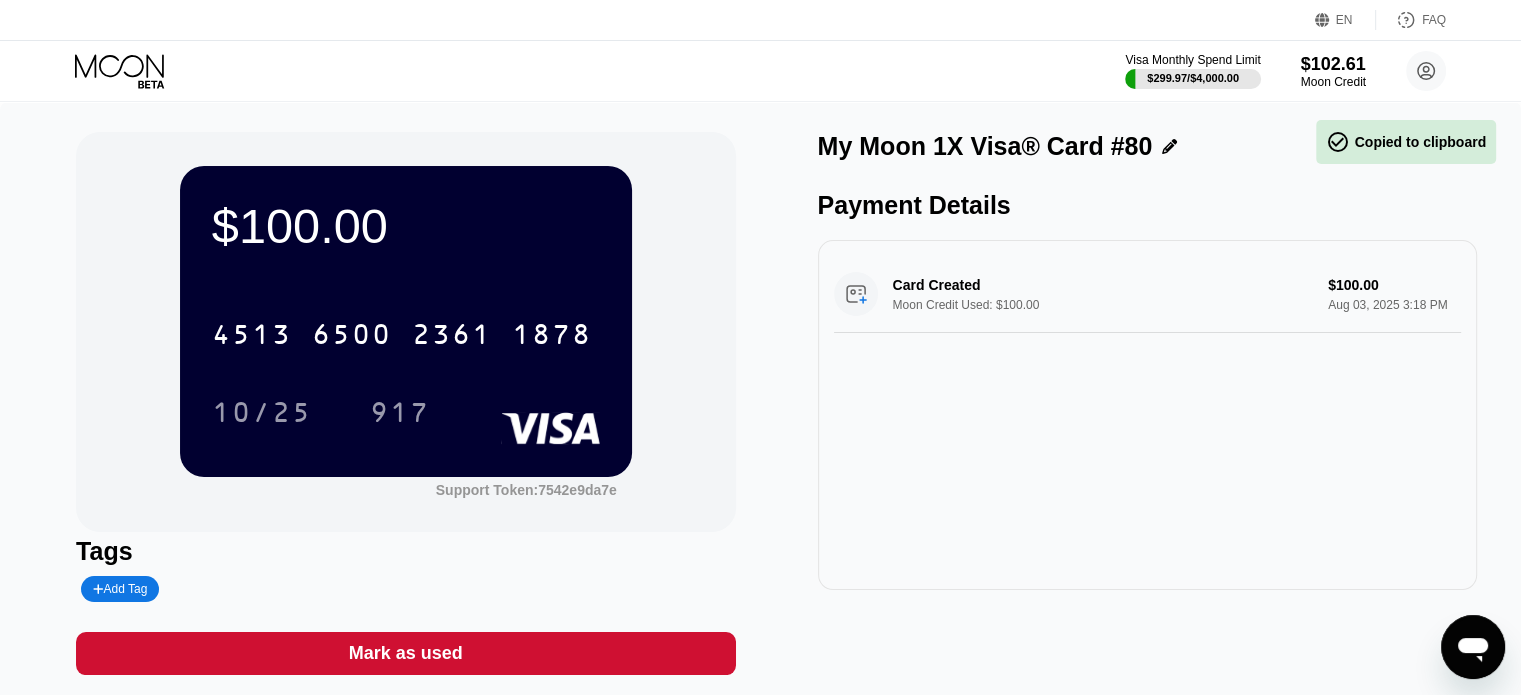 click on "$[PRICE] [CREDIT CARD NUMBER] [DATE] [TIME] [TOKEN] Tags  Add Tag Mark as used My Moon 1X Visa® Card #[NUMBER] Payment Details Card Created Moon Credit Used: $[PRICE] $[PRICE] [DATE] [TIME]" at bounding box center (760, 413) 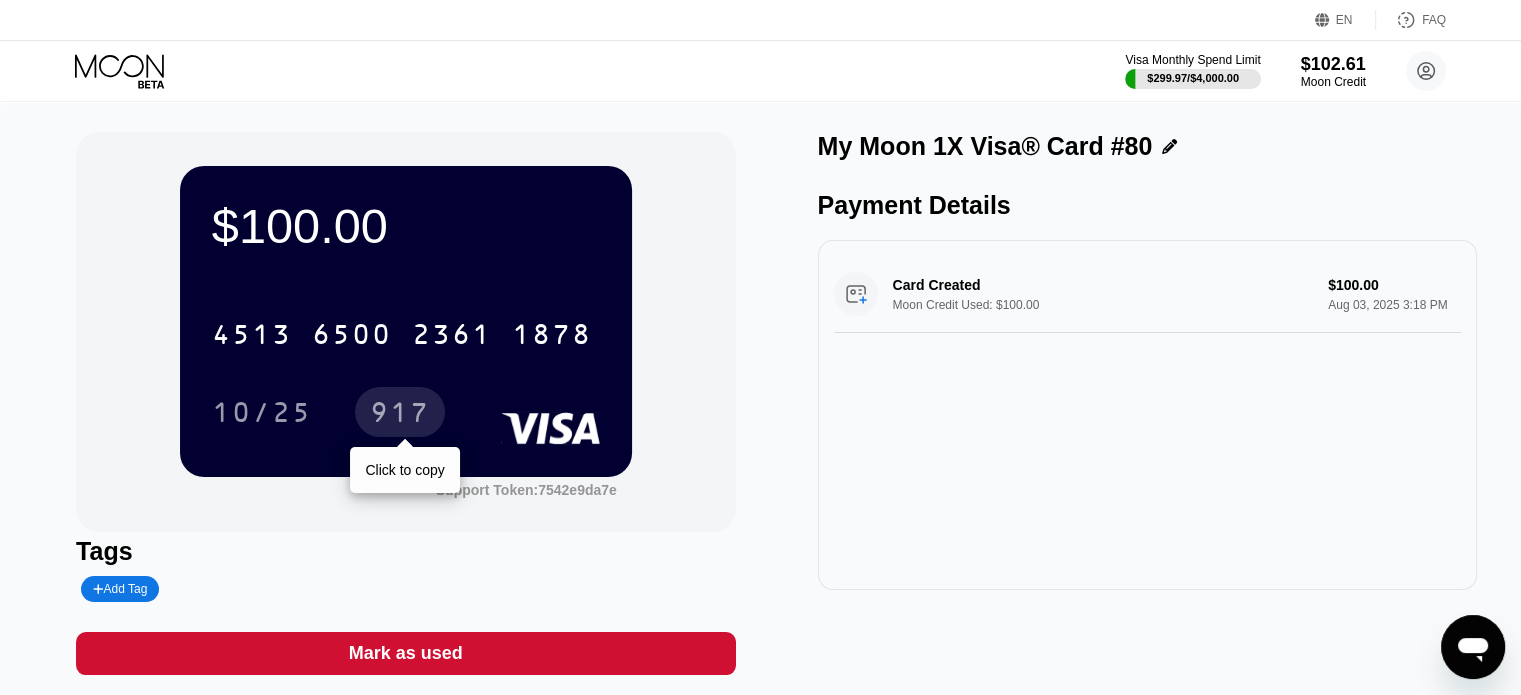 drag, startPoint x: 388, startPoint y: 423, endPoint x: 1027, endPoint y: 509, distance: 644.76117 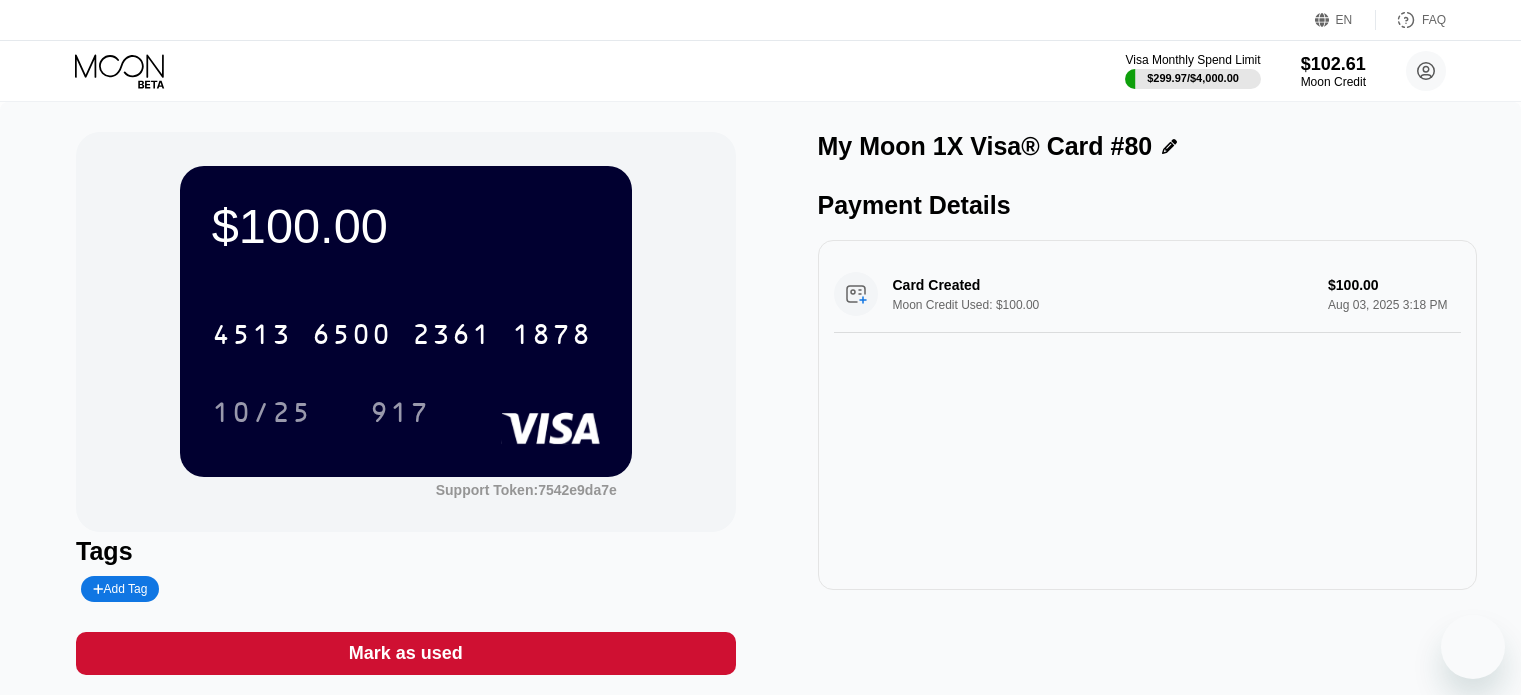 scroll, scrollTop: 0, scrollLeft: 0, axis: both 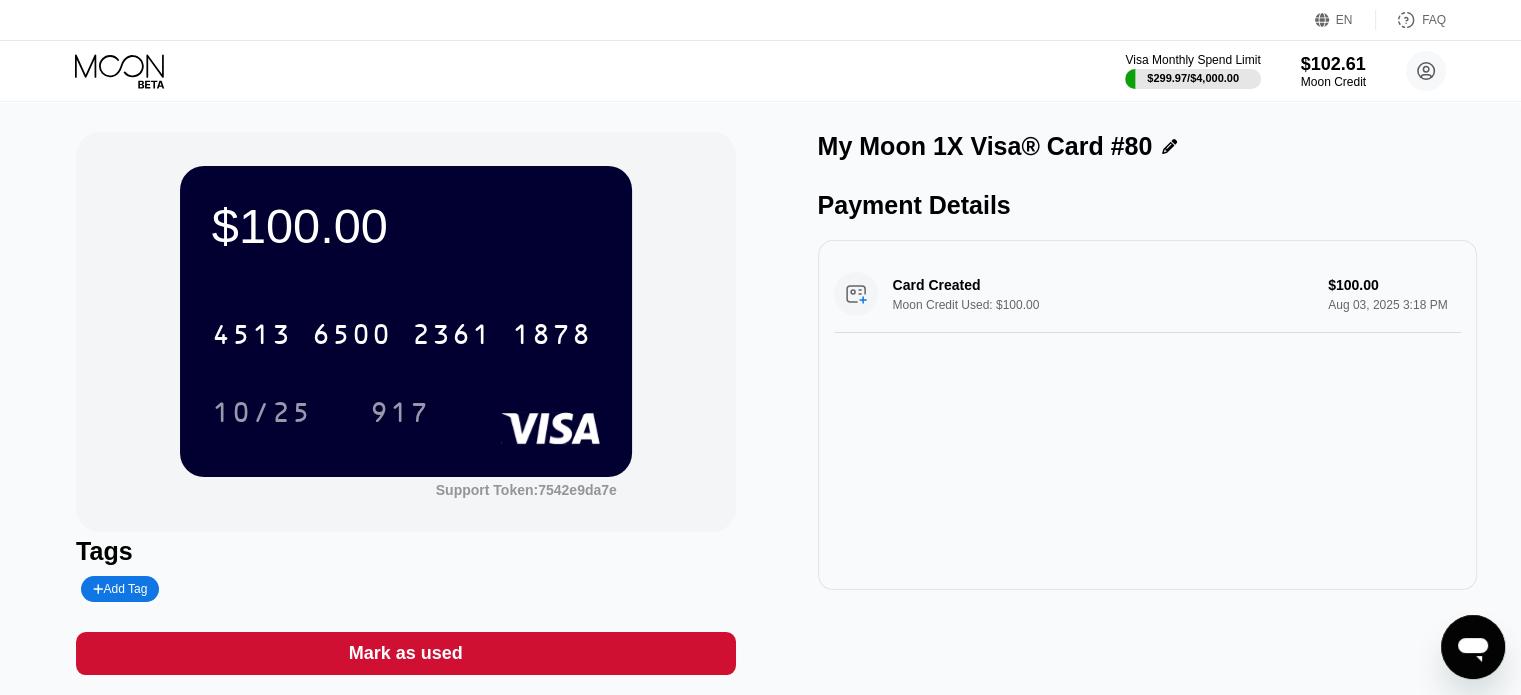 drag, startPoint x: 0, startPoint y: 0, endPoint x: 1239, endPoint y: 471, distance: 1325.5044 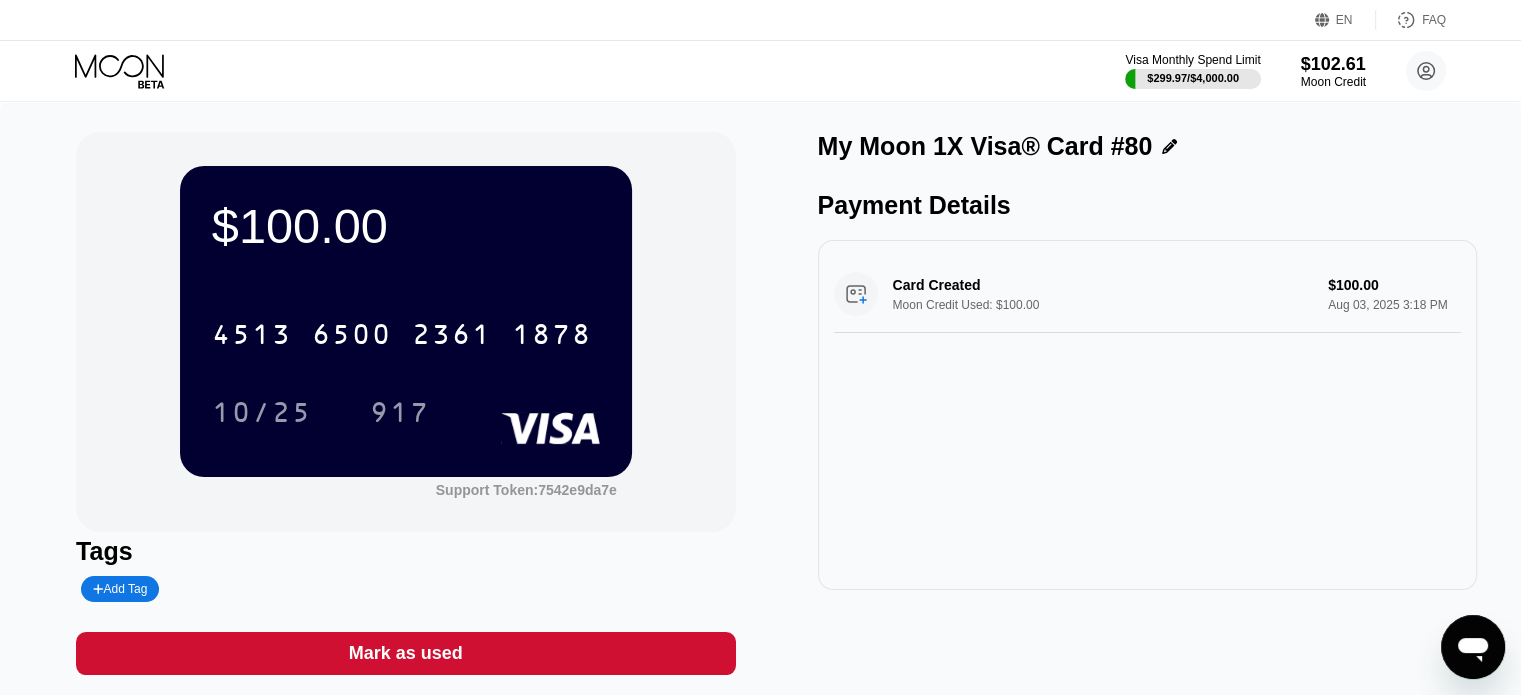 click 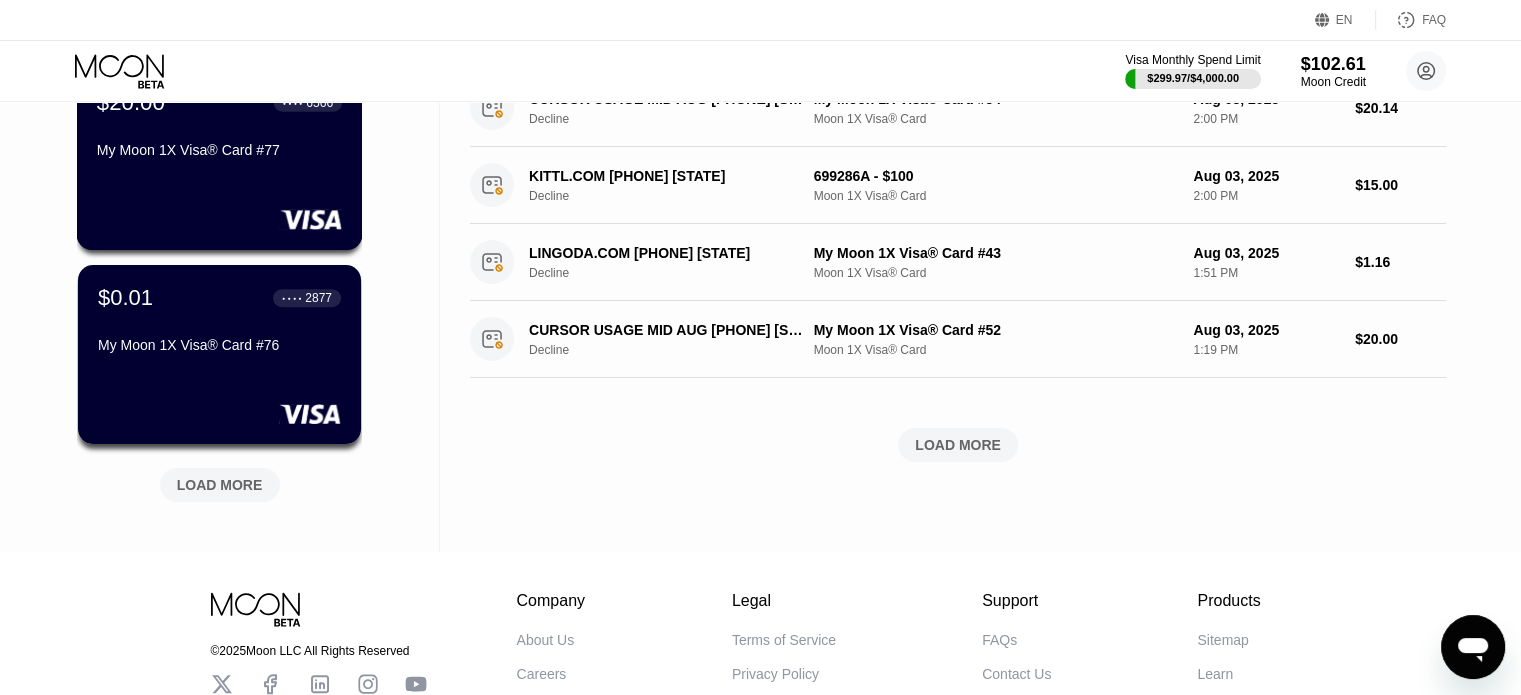 scroll, scrollTop: 800, scrollLeft: 0, axis: vertical 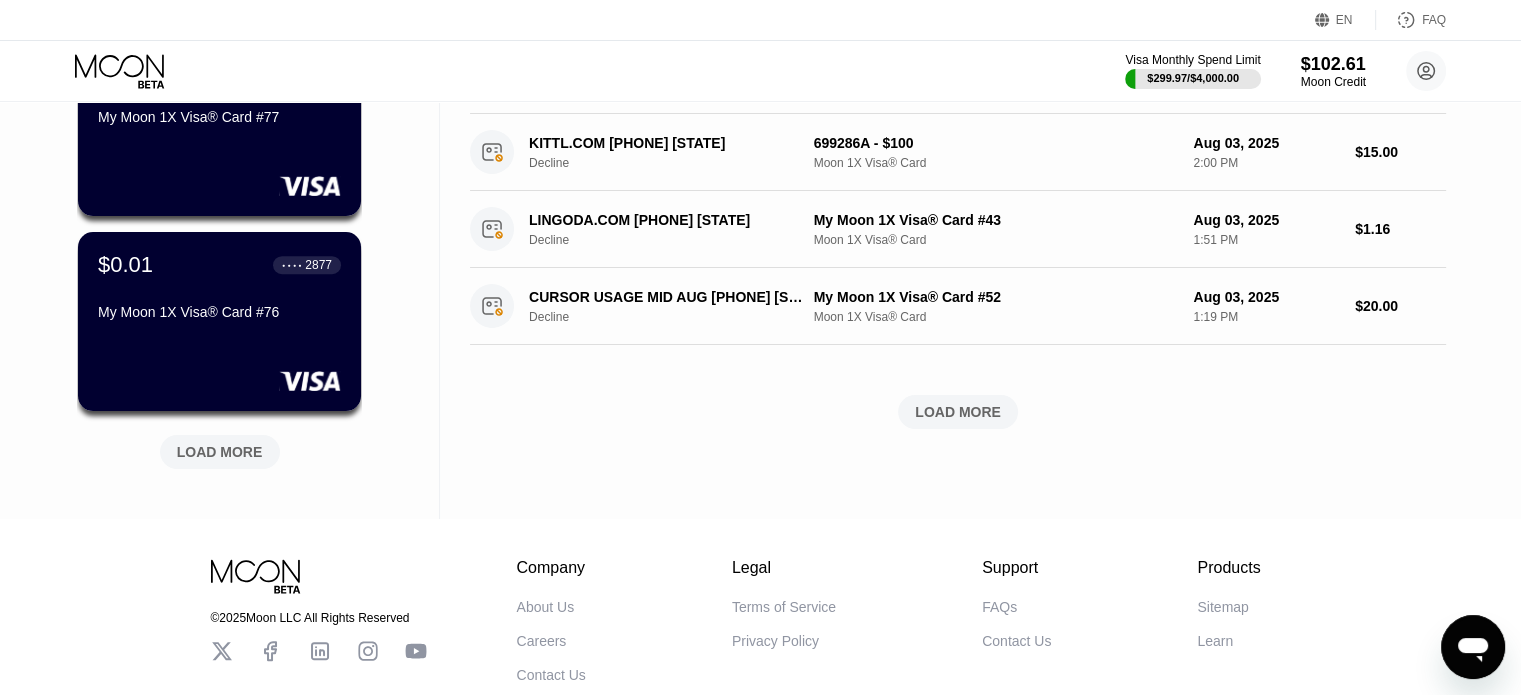 click on "$100.00 ● ● ● ● 1878 My Moon 1X Visa® Card #80 $6.79 ● ● ● ● 1064 My Moon 1X Visa® Card #79 $0.00 ● ● ● ● 2532 My Moon 1X Visa® Card #78 $20.00 ● ● ● ● 6566 My Moon 1X Visa® Card #77 $0.01 ● ● ● ● 2877 My Moon 1X Visa® Card #76 LOAD MORE" at bounding box center (219, -40) 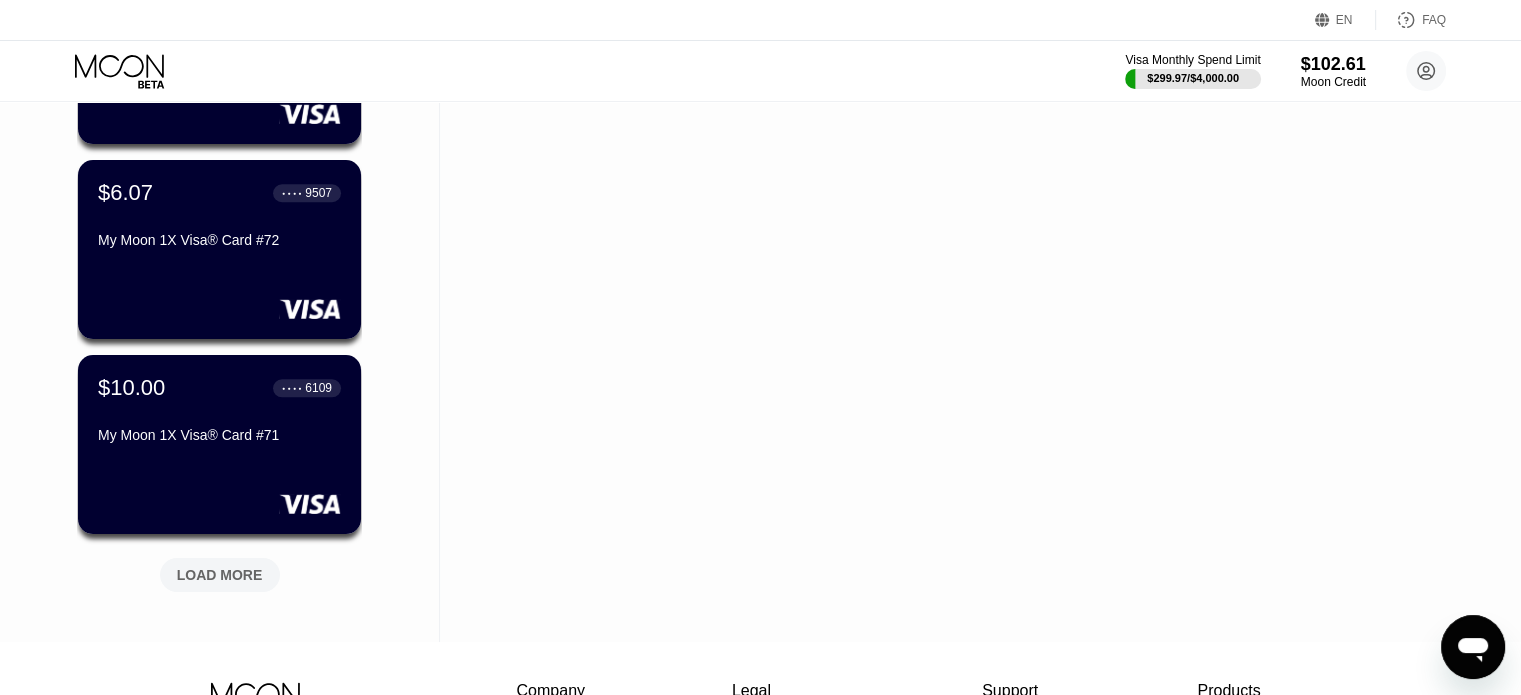 scroll, scrollTop: 1700, scrollLeft: 0, axis: vertical 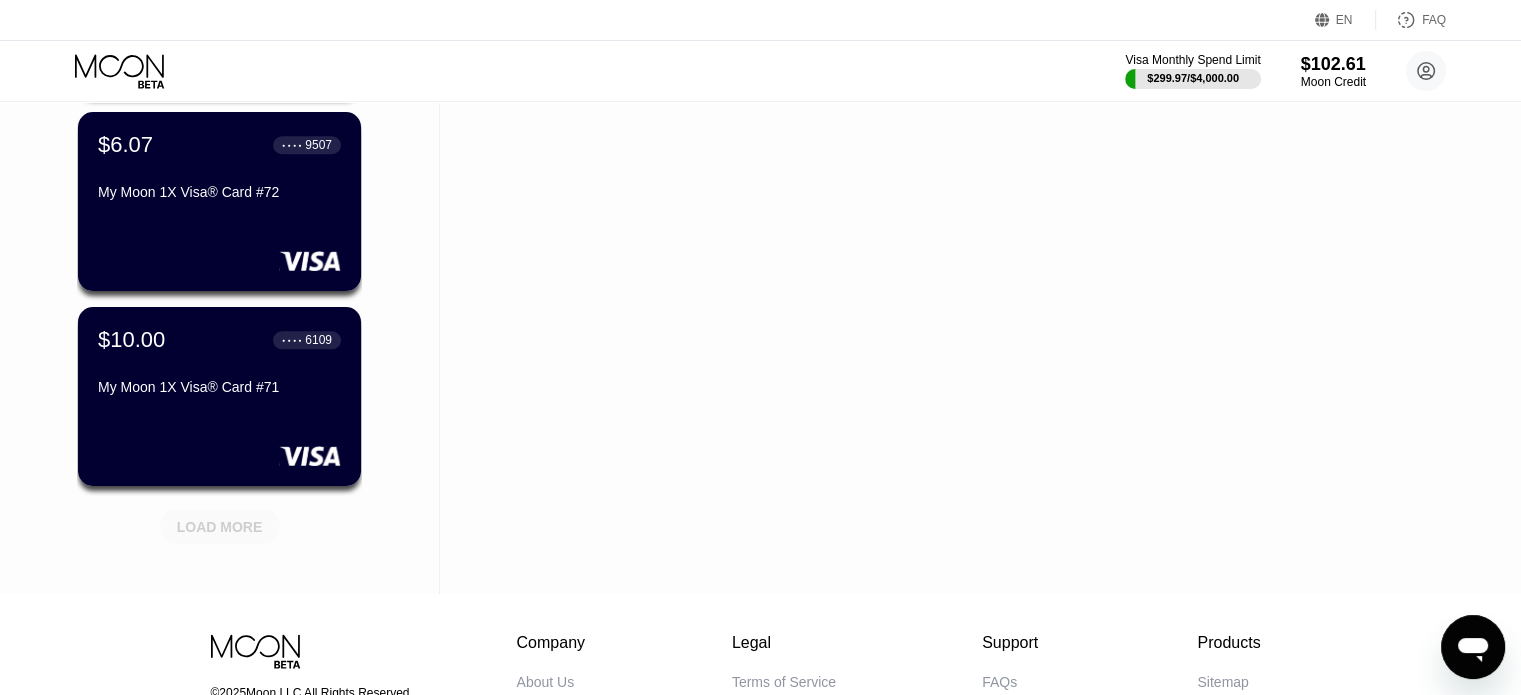 click on "LOAD MORE" at bounding box center [220, 527] 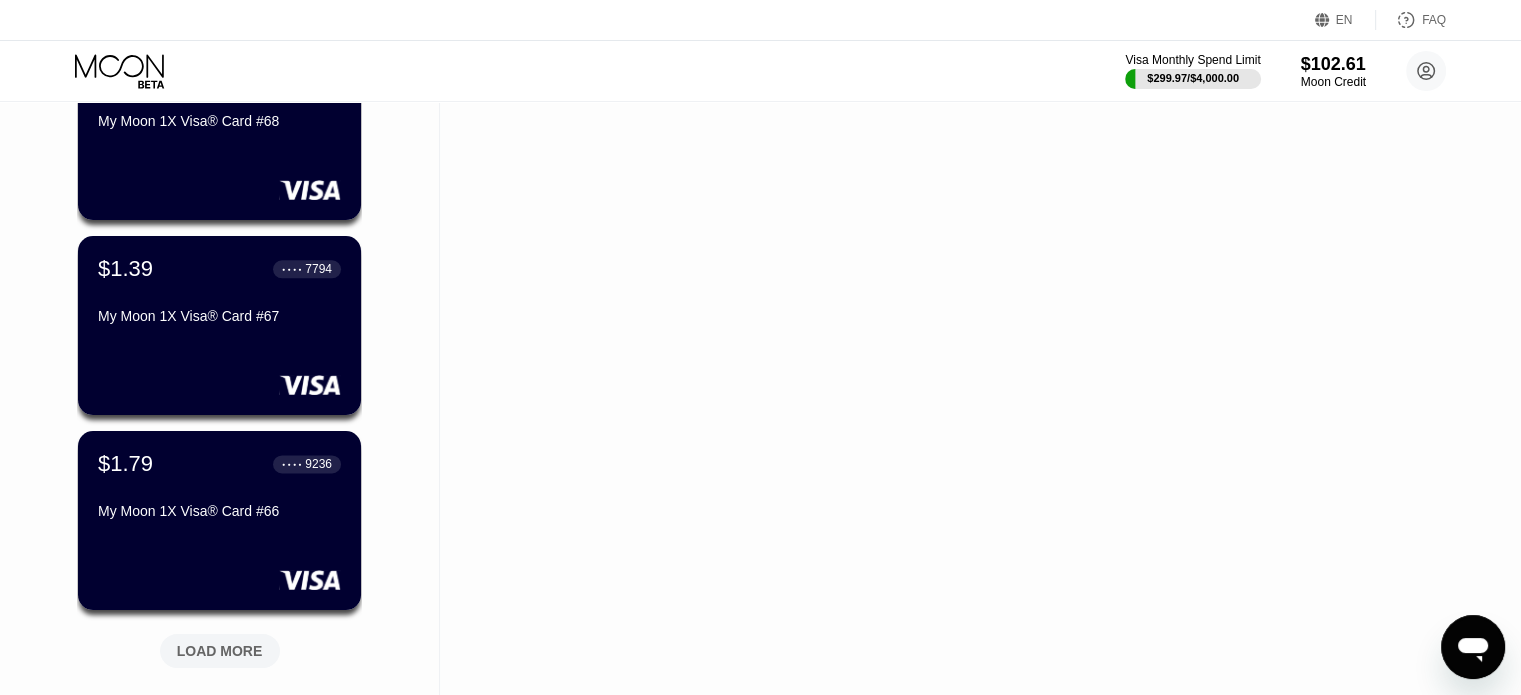 scroll, scrollTop: 2400, scrollLeft: 0, axis: vertical 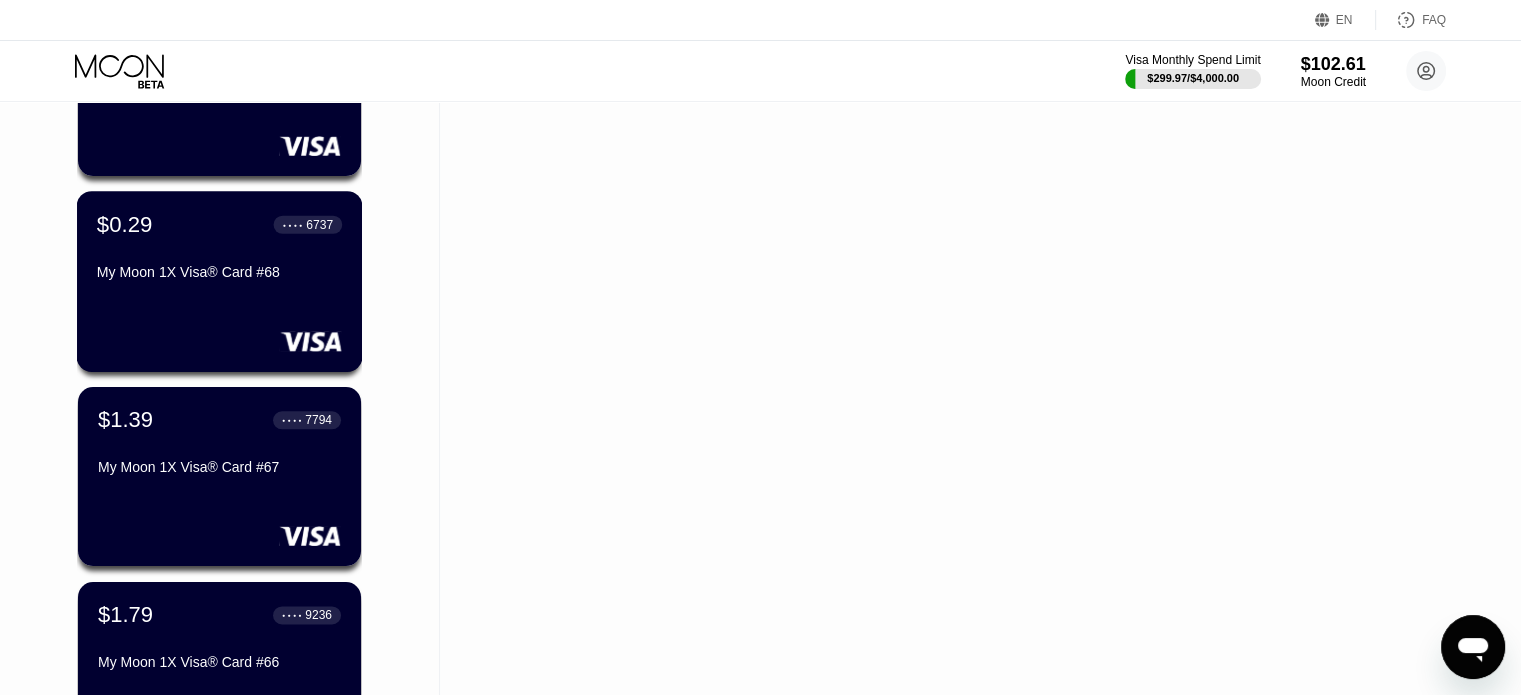 click on "My Moon 1X Visa® Card #68" at bounding box center [219, 276] 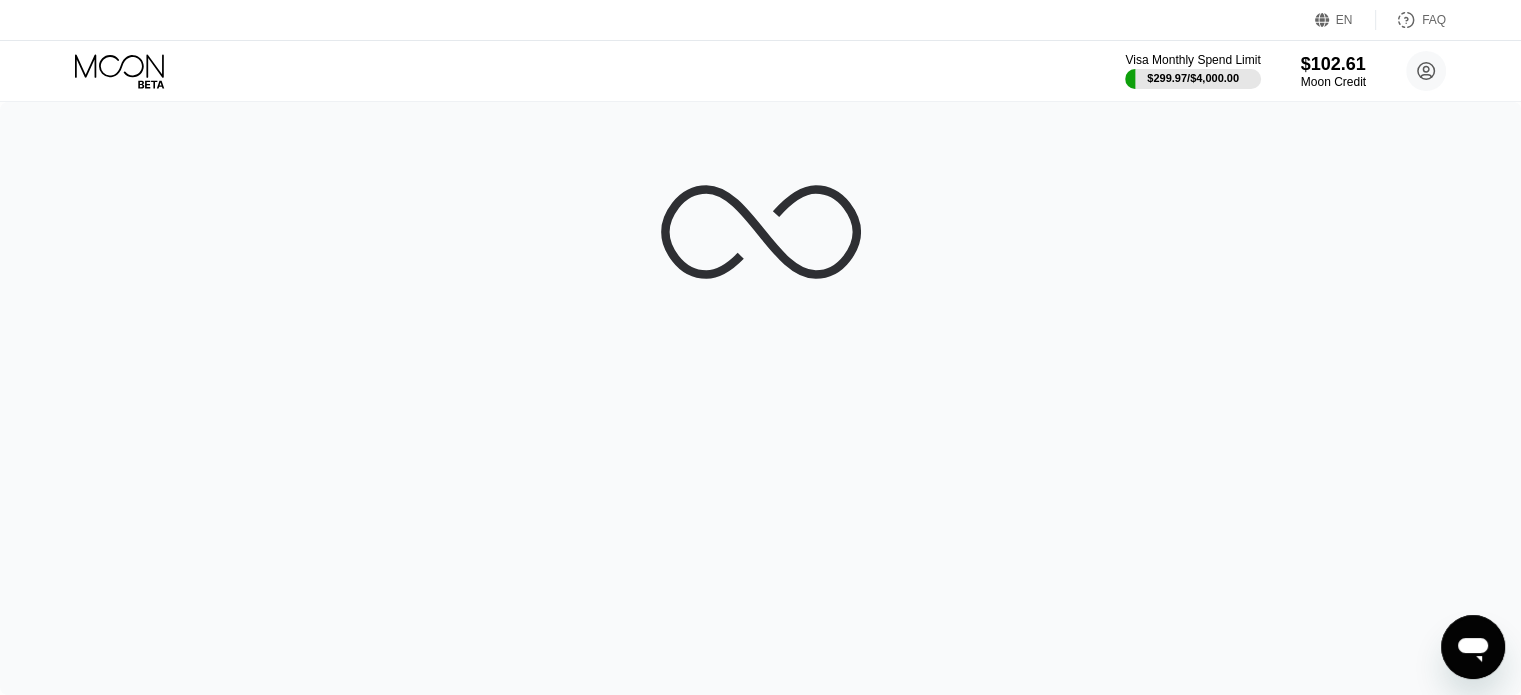 scroll, scrollTop: 0, scrollLeft: 0, axis: both 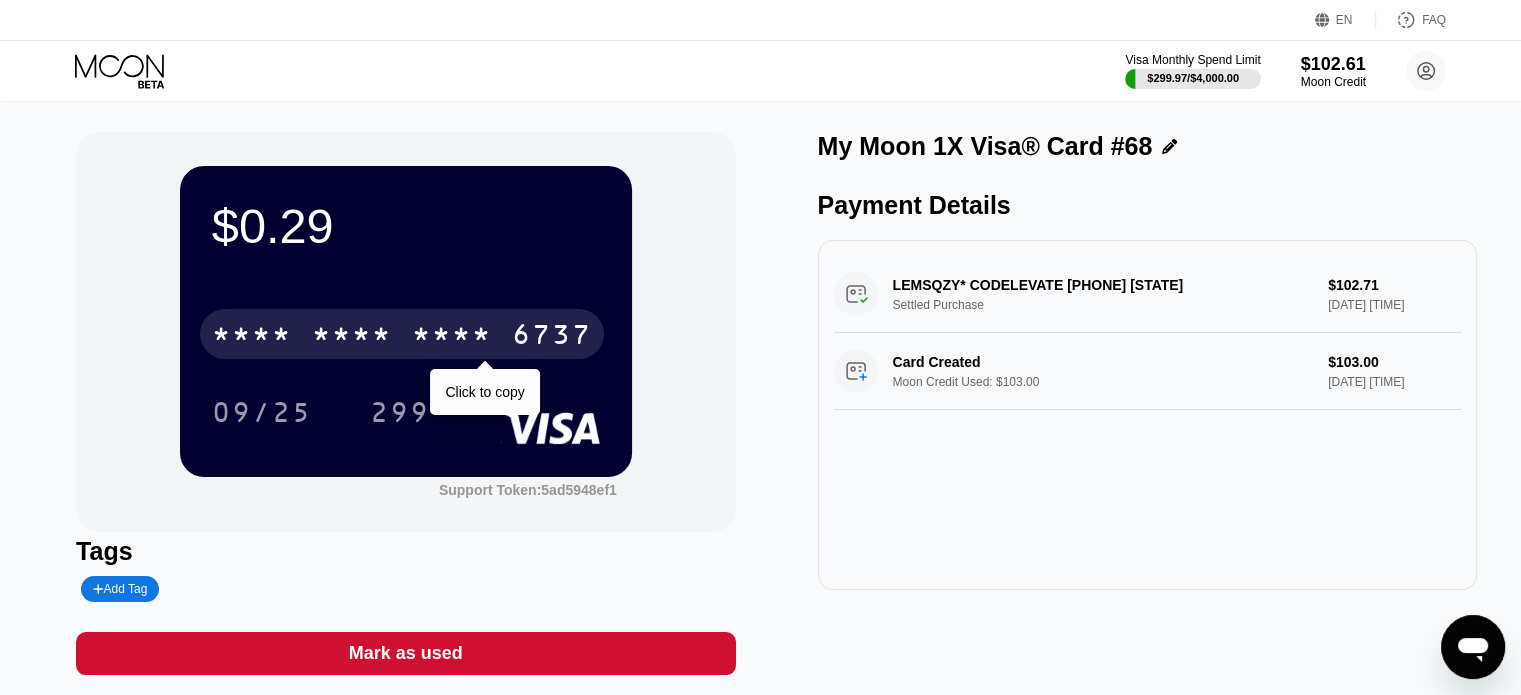 click on "* * * * * * * * * * * * 6737" at bounding box center (402, 334) 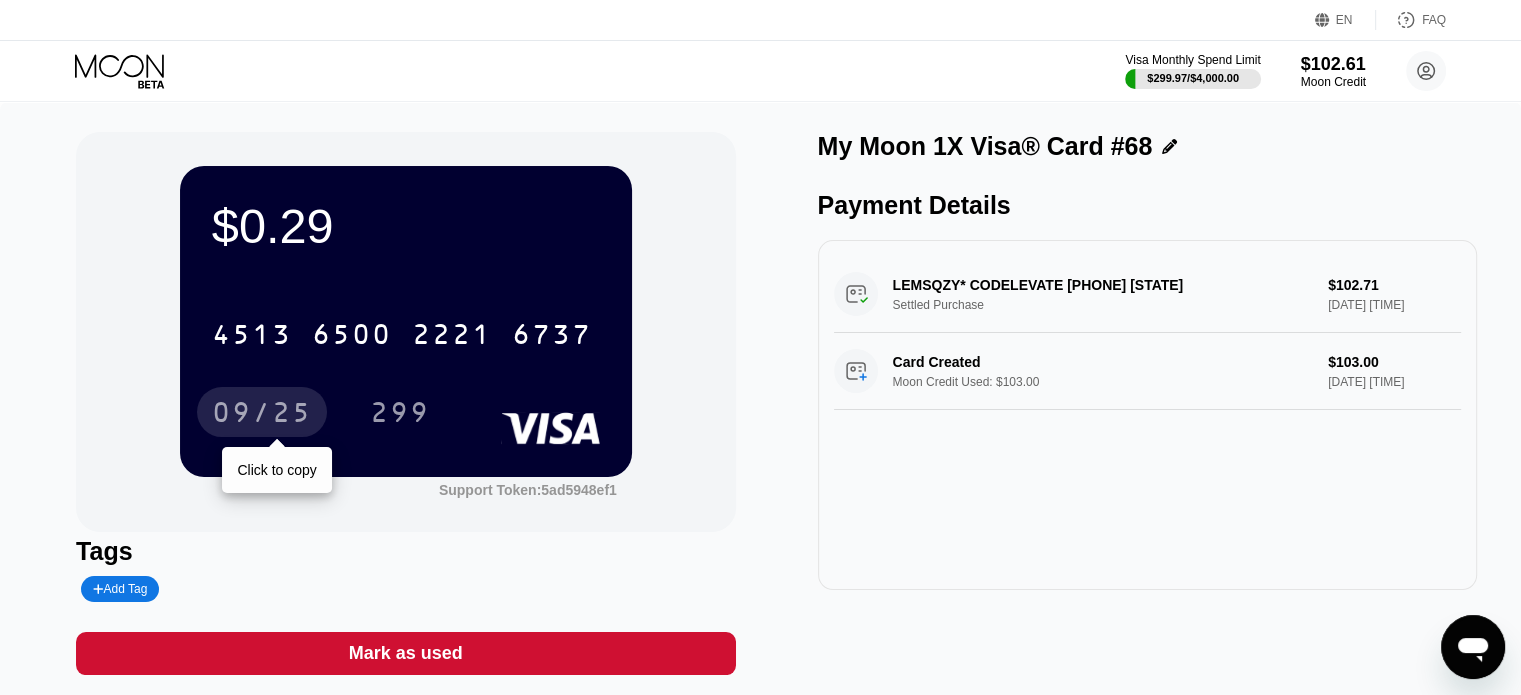 drag, startPoint x: 286, startPoint y: 421, endPoint x: 485, endPoint y: 351, distance: 210.9526 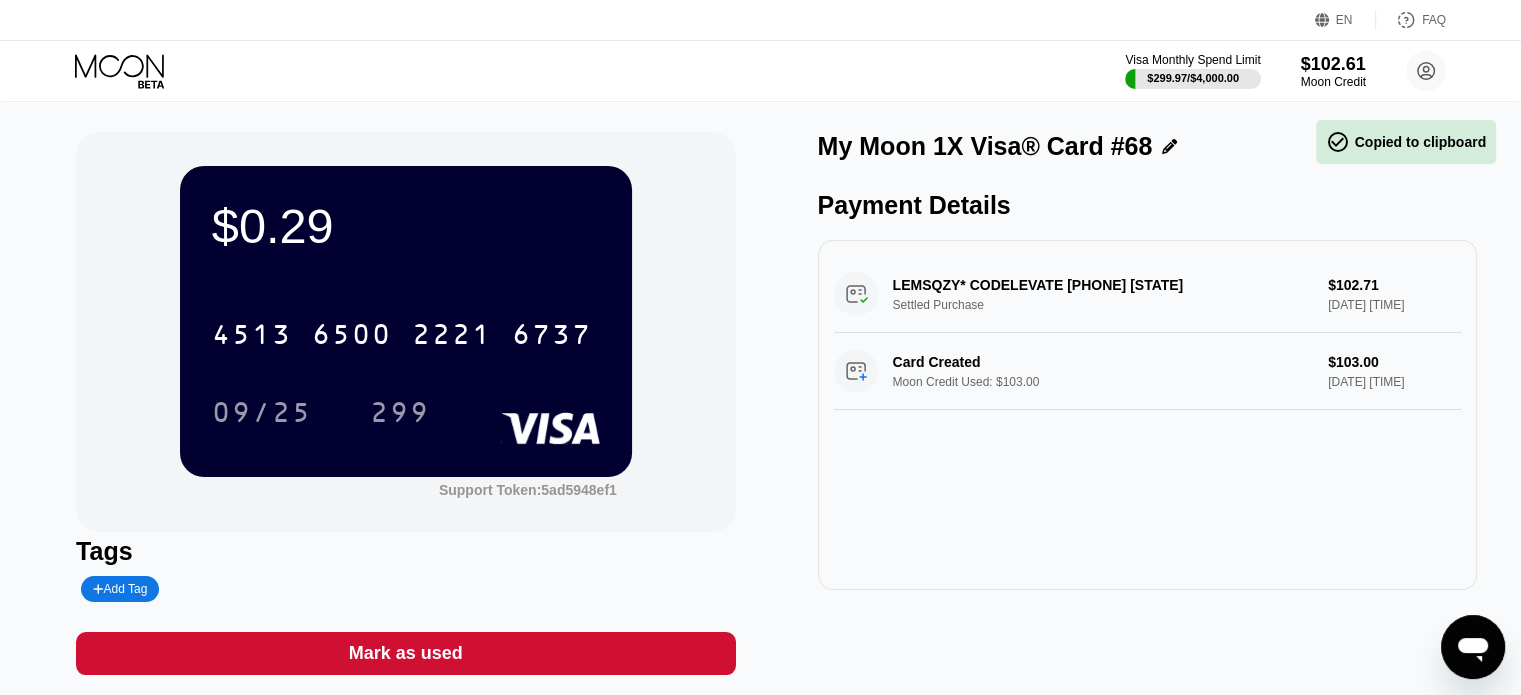 click on "$0.29 4513 6500 2221 6737 09/25 299 Support Token:  5ad5948ef1 Tags  Add Tag Mark as used My Moon 1X Visa® Card #68 Payment Details LEMSQZY* CODELEVATE      +12134567895 US Settled Purchase $102.71 Jul 31, 2025 7:27 AM Card Created Moon Credit Used: $103.00 $103.00 Jul 31, 2025 7:26 AM" at bounding box center [760, 413] 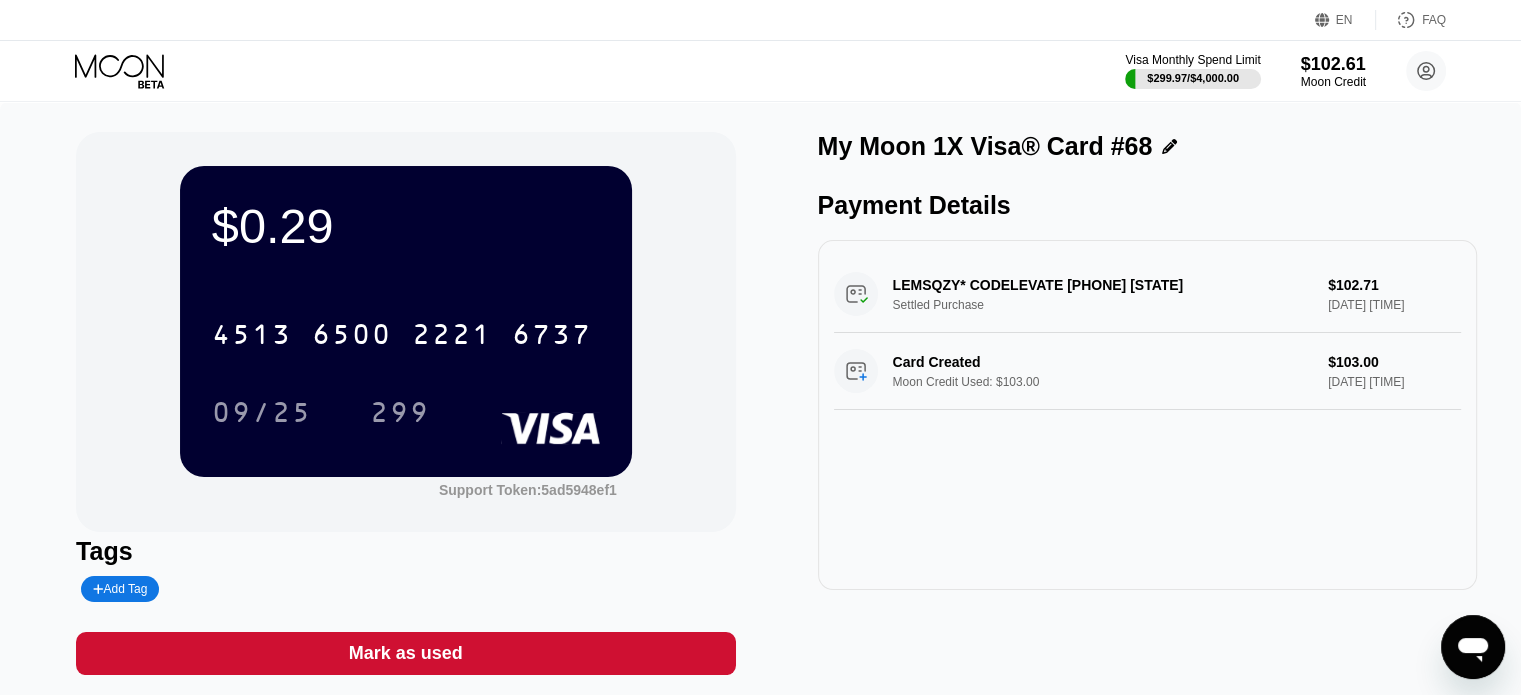 click on "4513 6500 2221 6737 09/25 299" at bounding box center (406, 353) 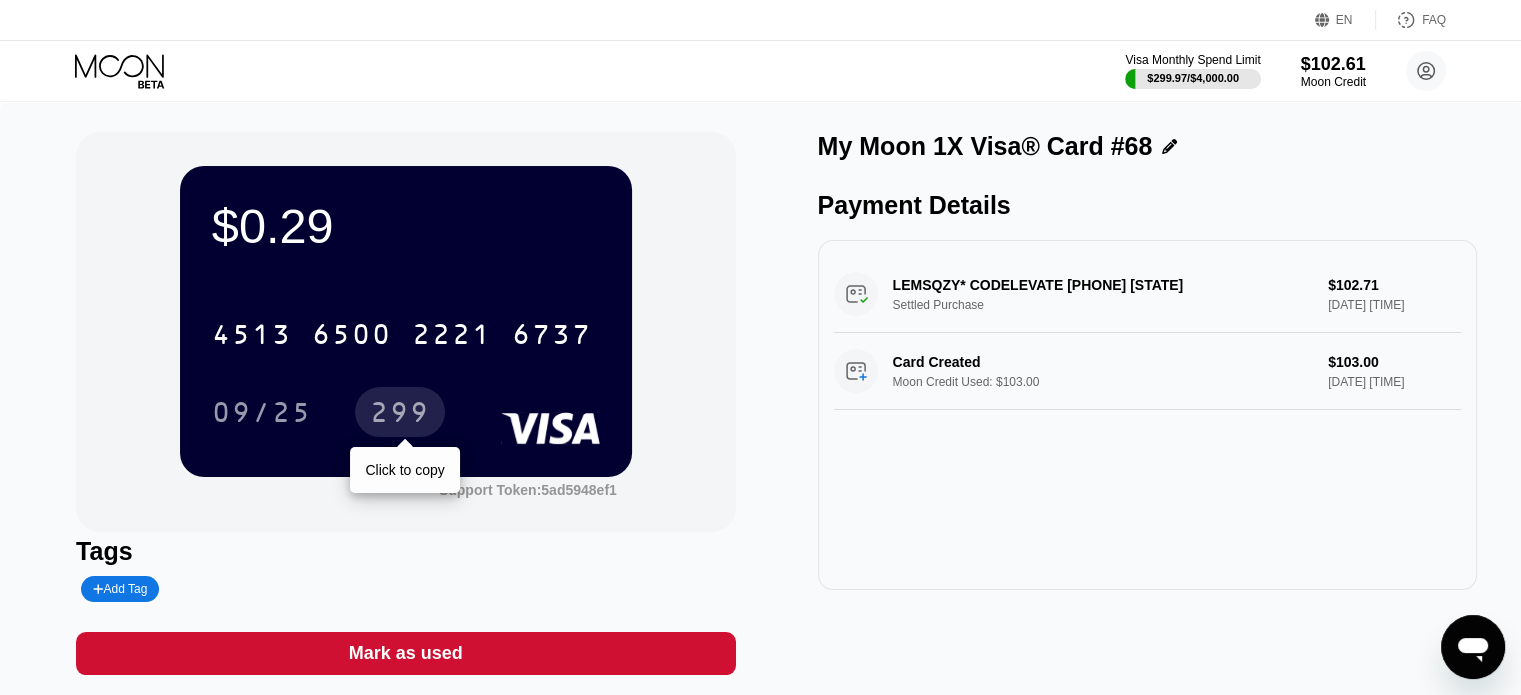 drag, startPoint x: 422, startPoint y: 404, endPoint x: 958, endPoint y: 570, distance: 561.11676 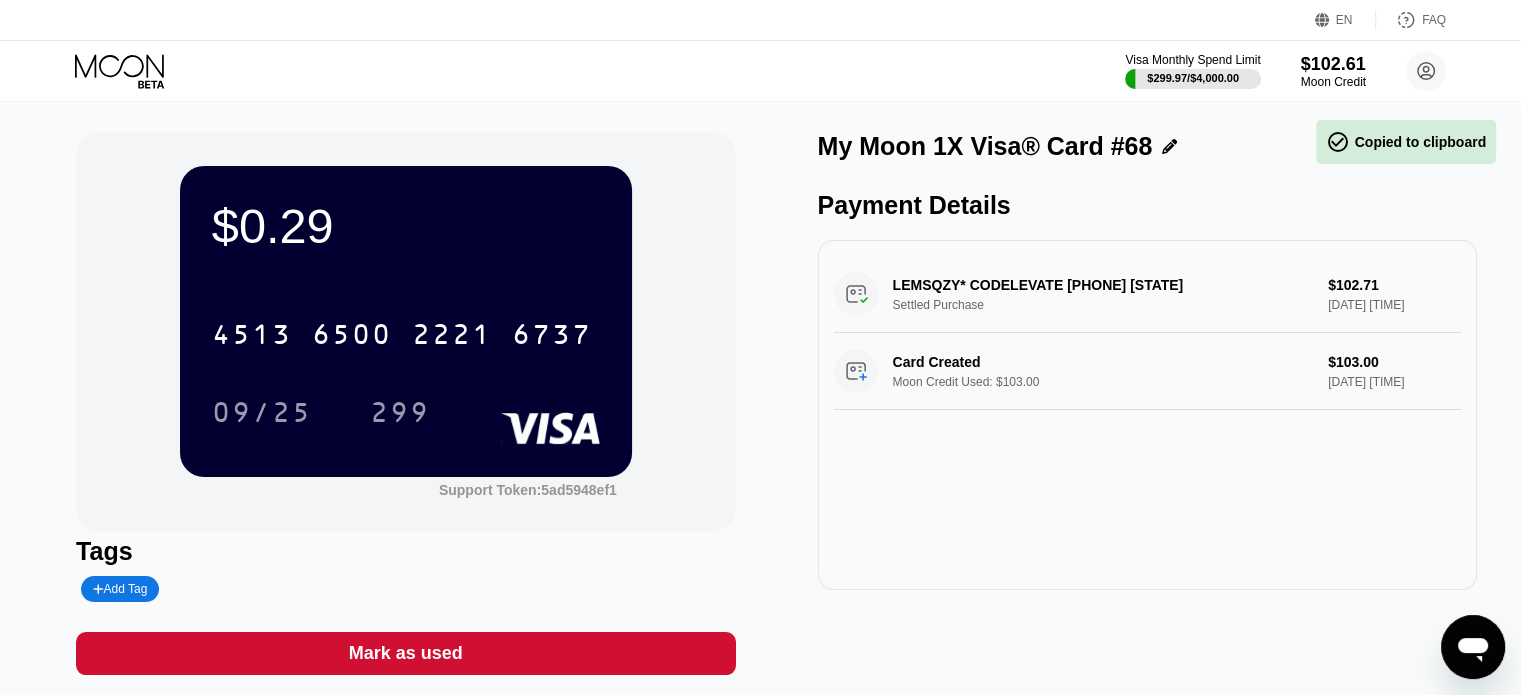 click on "$0.29 4513 6500 2221 6737 09/25 299 Support Token:  5ad5948ef1 Tags  Add Tag Mark as used My Moon 1X Visa® Card #68 Payment Details LEMSQZY* CODELEVATE      +12134567895 US Settled Purchase $102.71 Jul 31, 2025 7:27 AM Card Created Moon Credit Used: $103.00 $103.00 Jul 31, 2025 7:26 AM" at bounding box center (760, 413) 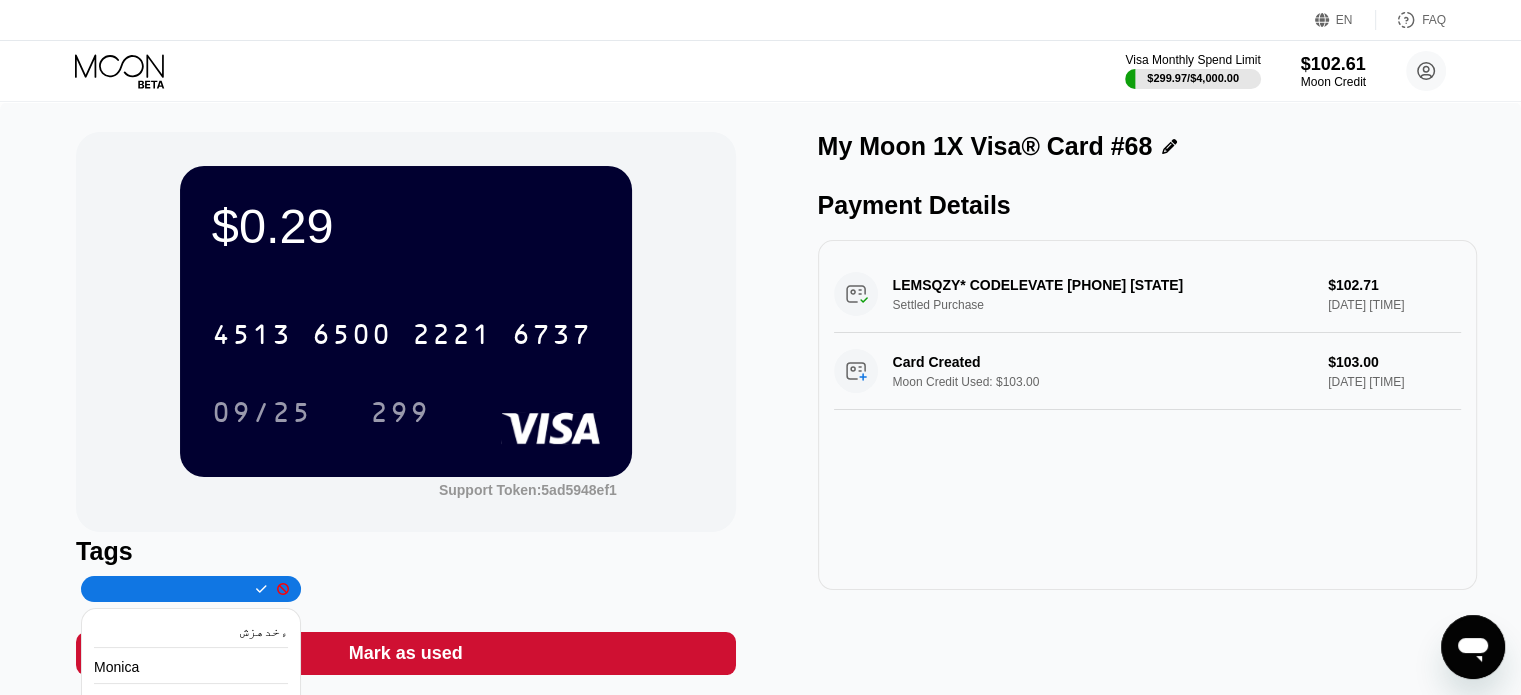 click at bounding box center [169, 589] 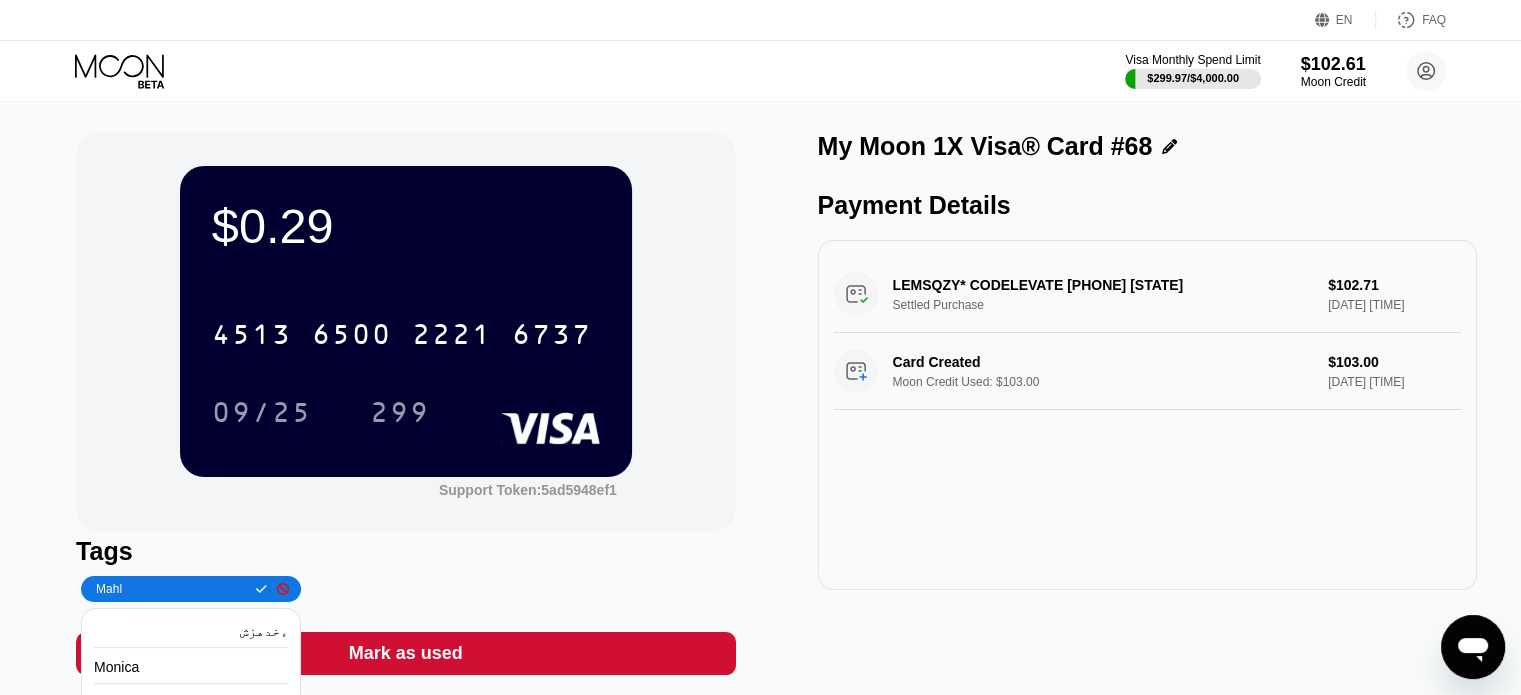 type on "Mahla" 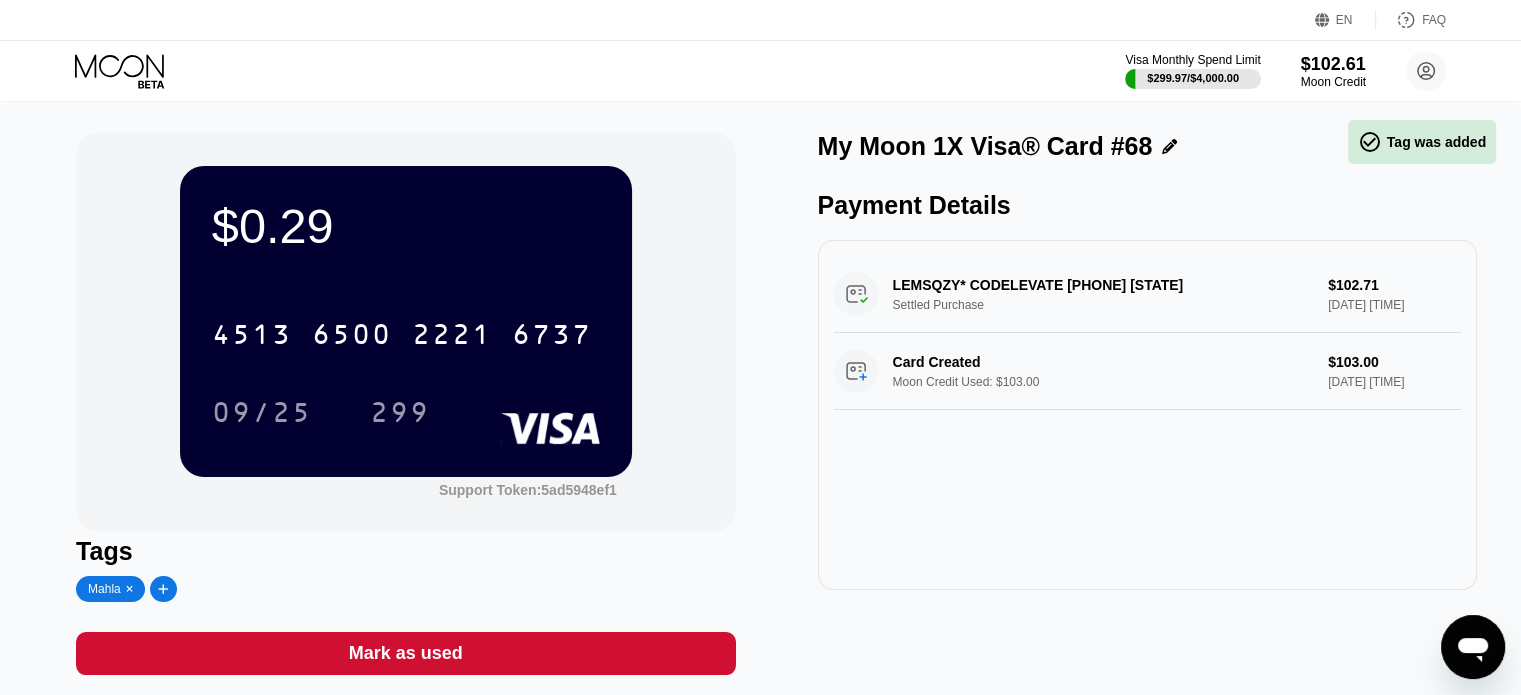 click 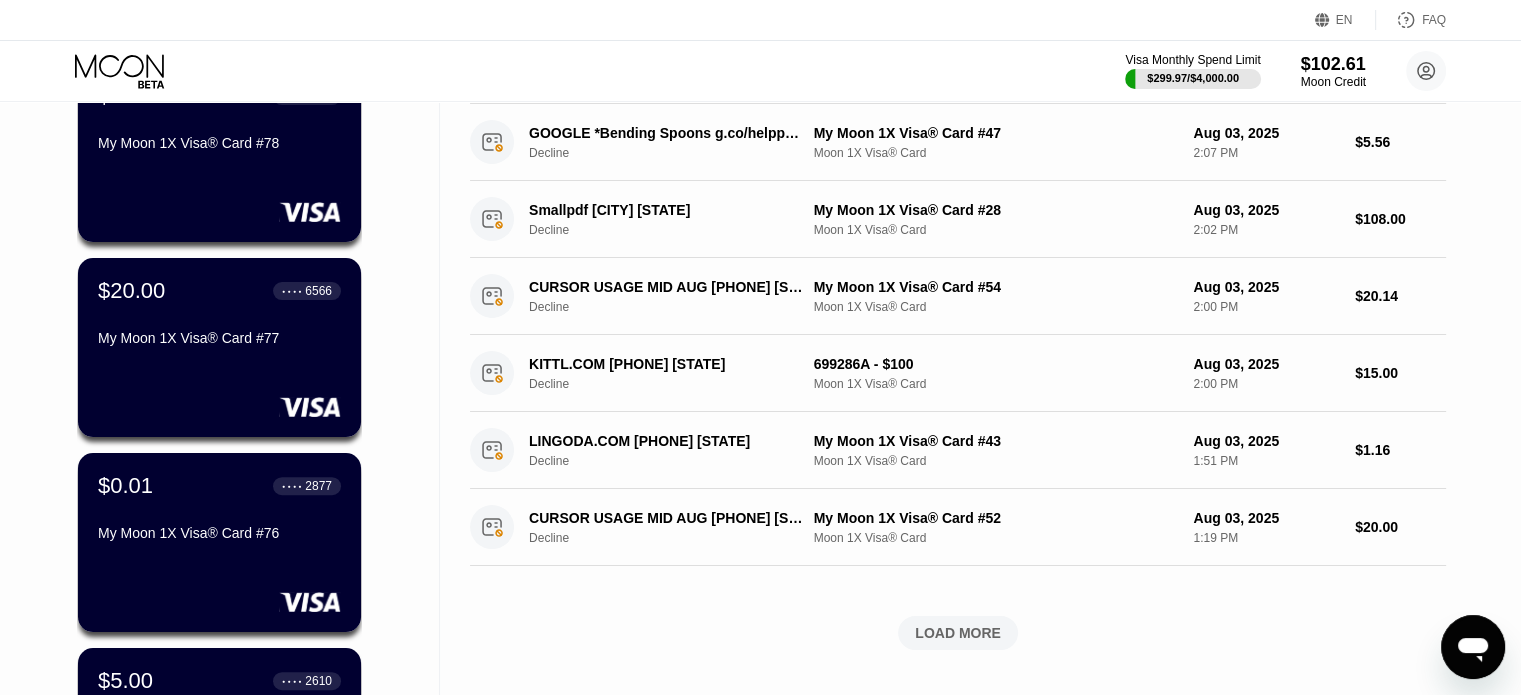 scroll, scrollTop: 700, scrollLeft: 0, axis: vertical 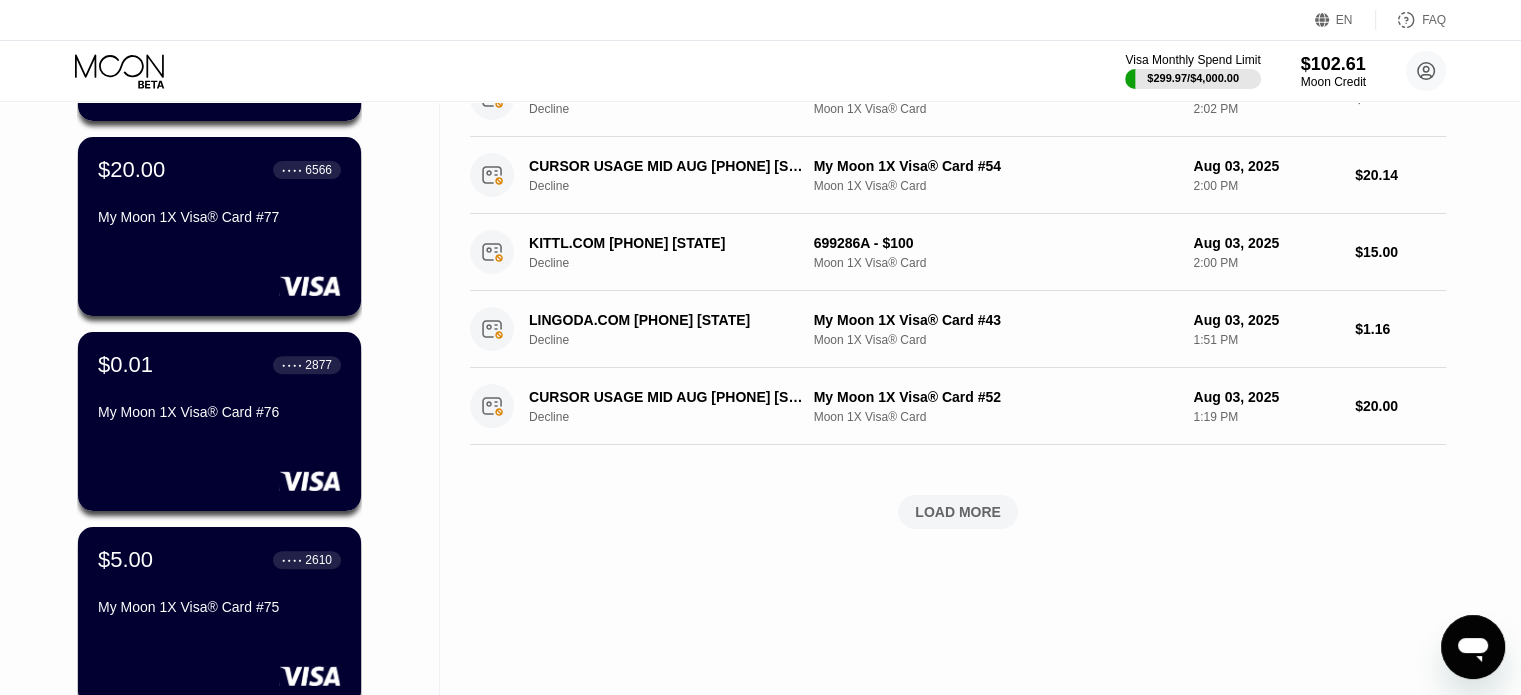 click on "Activity Export Transaction Detail Card or Product Detail Date & Time Amount Card Created Moon Credit Used: $100.00 My Moon 1X Visa® Card #80 Moon 1X Visa® Card Aug 03, 2025 3:18 PM $100.00 CURSOR, AI POWERED IDE   +18314259504 US Decline My Moon 1X Visa® Card #39 Moon 1X Visa® Card Aug 03, 2025 2:57 PM $20.00 CURSOR, AI POWERED IDE   +18314259504 US Decline My Moon 1X Visa® Card #39 Moon 1X Visa® Card Aug 03, 2025 2:57 PM $20.00 SONOFF SMAR              8323245199   US Decline My Moon 1X Visa® Card #76 Moon 1X Visa® Card Aug 03, 2025 2:56 PM $9.99 Purchased Moon Credit Settled Purchase Moon Credit Aug 03, 2025 2:48 PM $200.01 COURSERA.ORG             +16509639884 US Decline My Moon 1X Visa® Card #28 Moon 1X Visa® Card Aug 03, 2025 2:25 PM $49.00 GOOGLE *Bending Spoons   g.co/helppay#GB Decline My Moon 1X Visa® Card #47 Moon 1X Visa® Card Aug 03, 2025 2:07 PM $5.56 Smallpdf                 Zurich       CH Decline My Moon 1X Visa® Card #28 Moon 1X Visa® Card Aug 03, 2025 2:02 PM $108.00 Decline" at bounding box center [958, -22] 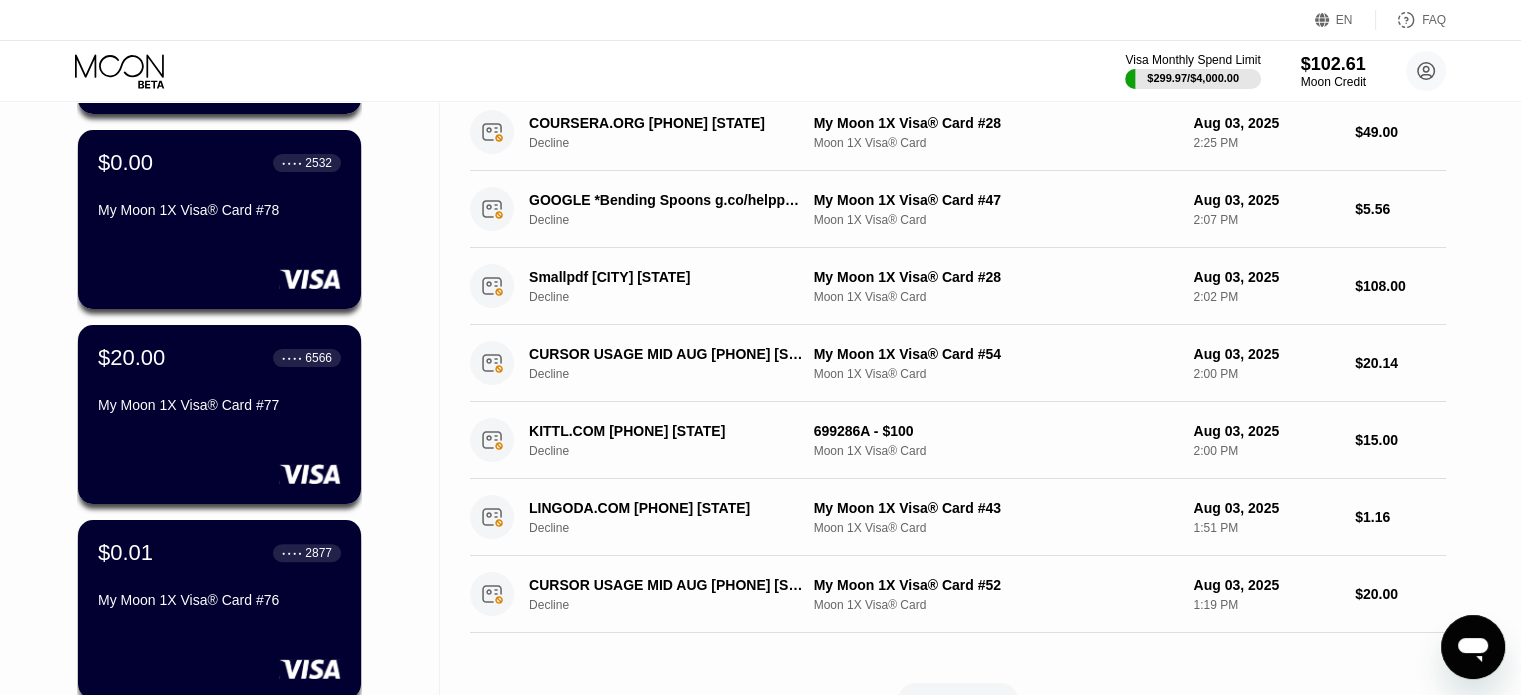 scroll, scrollTop: 500, scrollLeft: 0, axis: vertical 